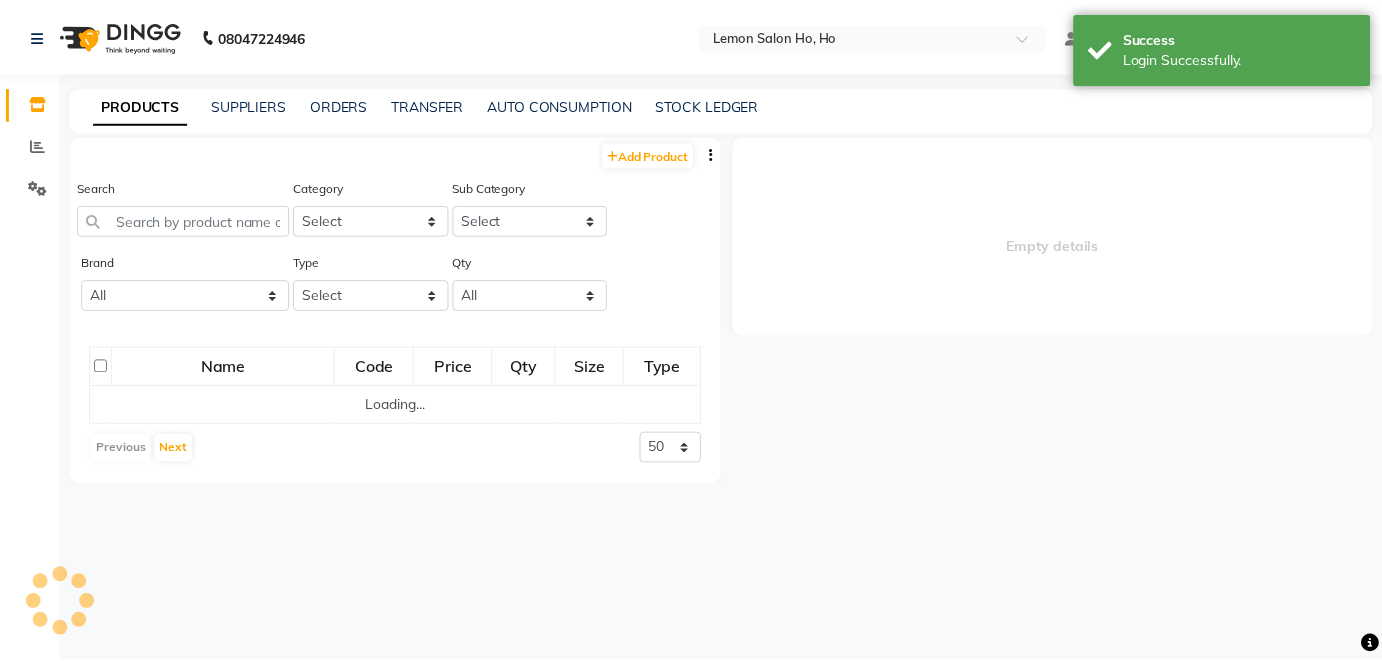 scroll, scrollTop: 0, scrollLeft: 0, axis: both 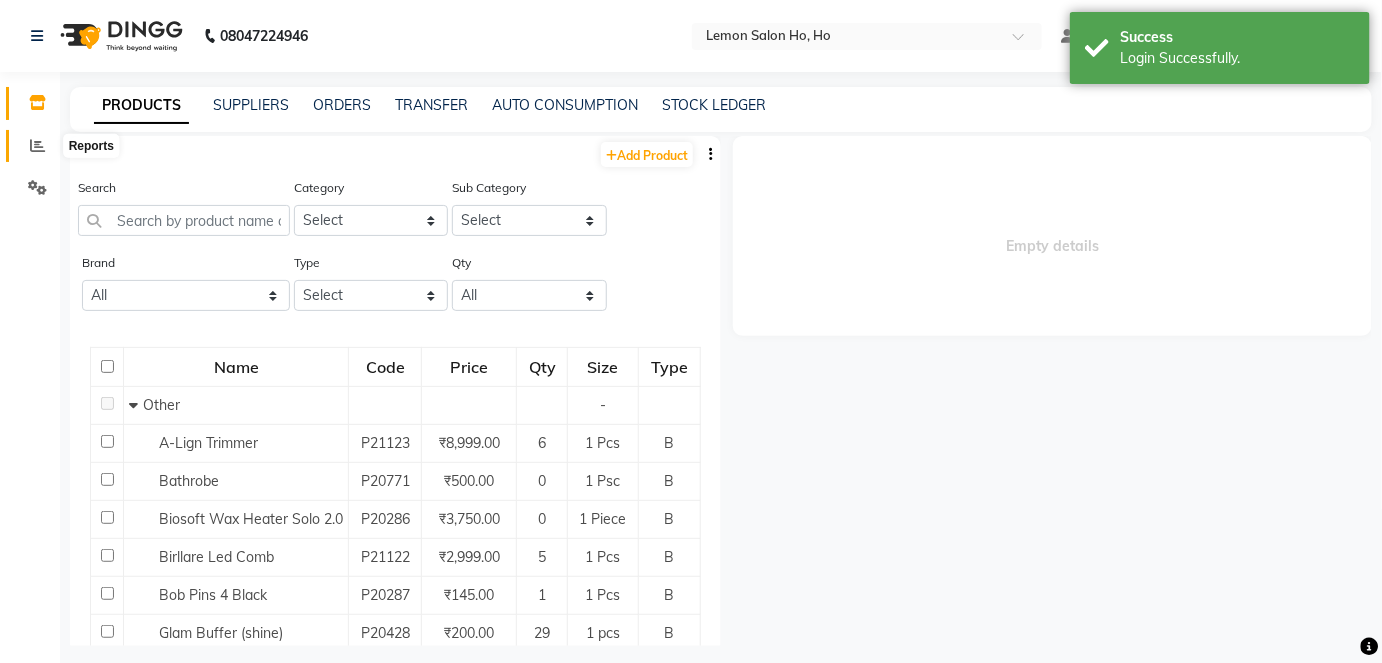 click 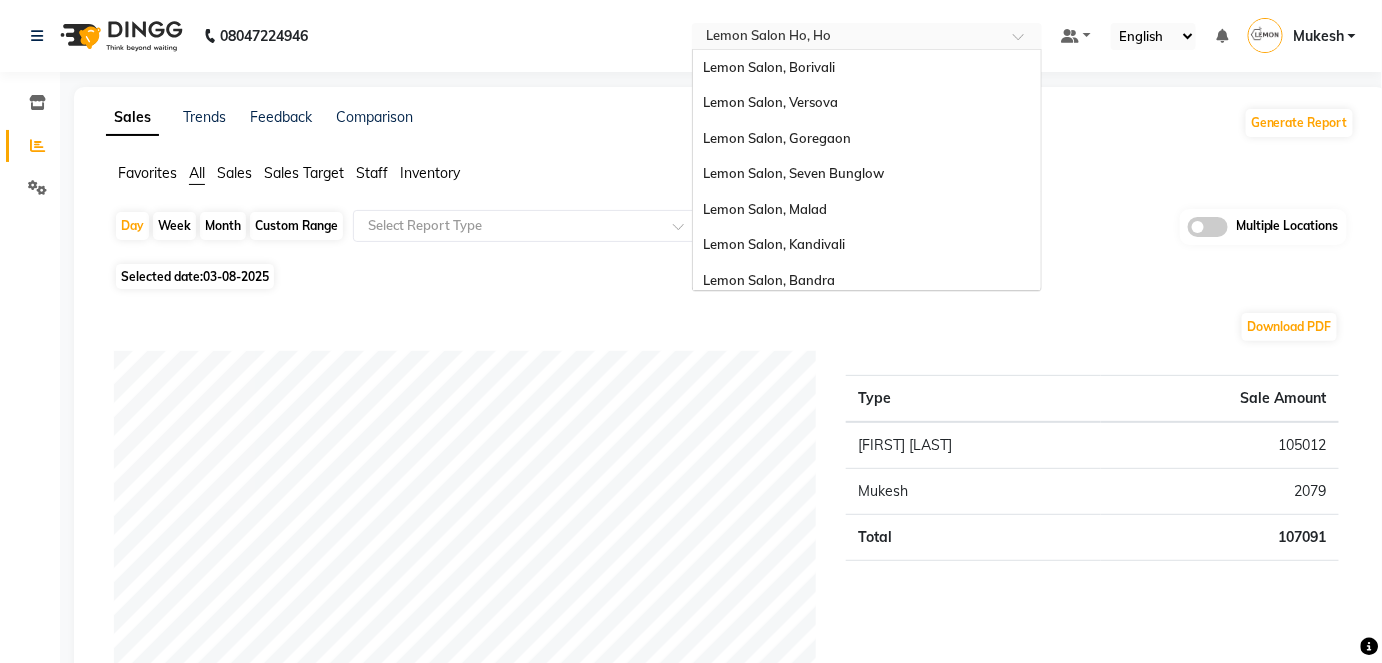 click at bounding box center (1025, 42) 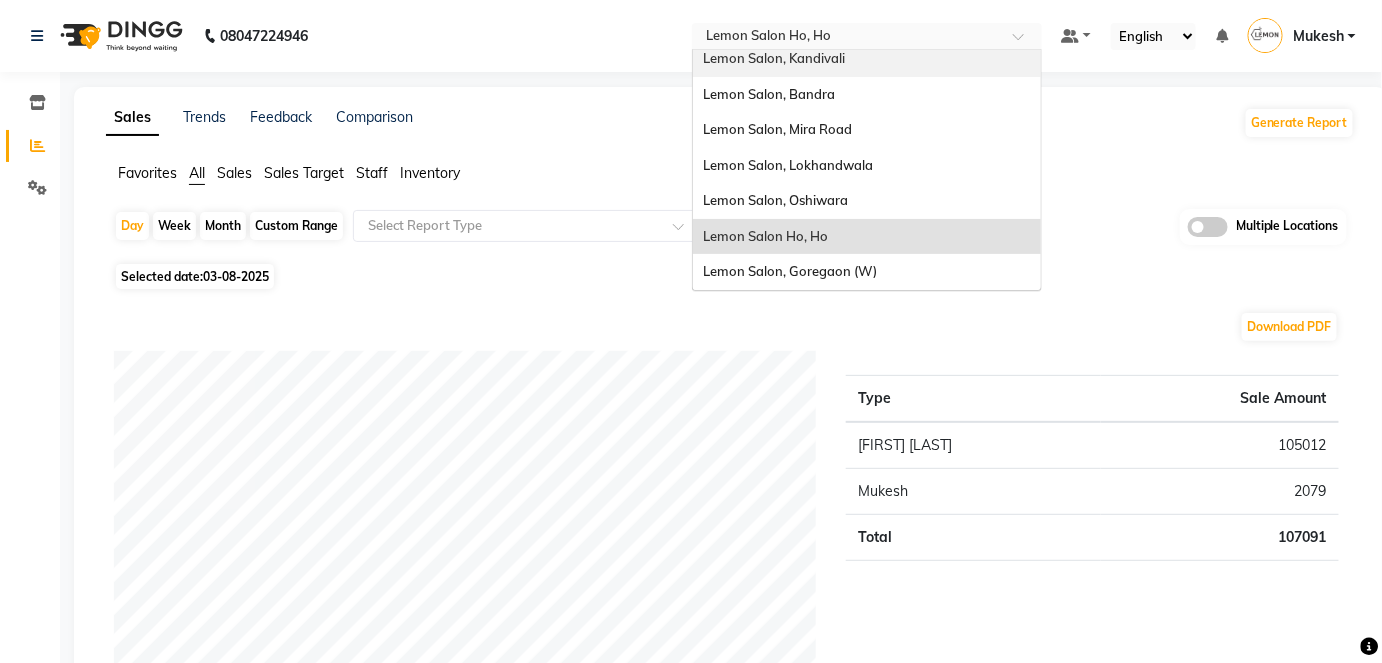 click on "Lemon Salon, Kandivali" at bounding box center [867, 59] 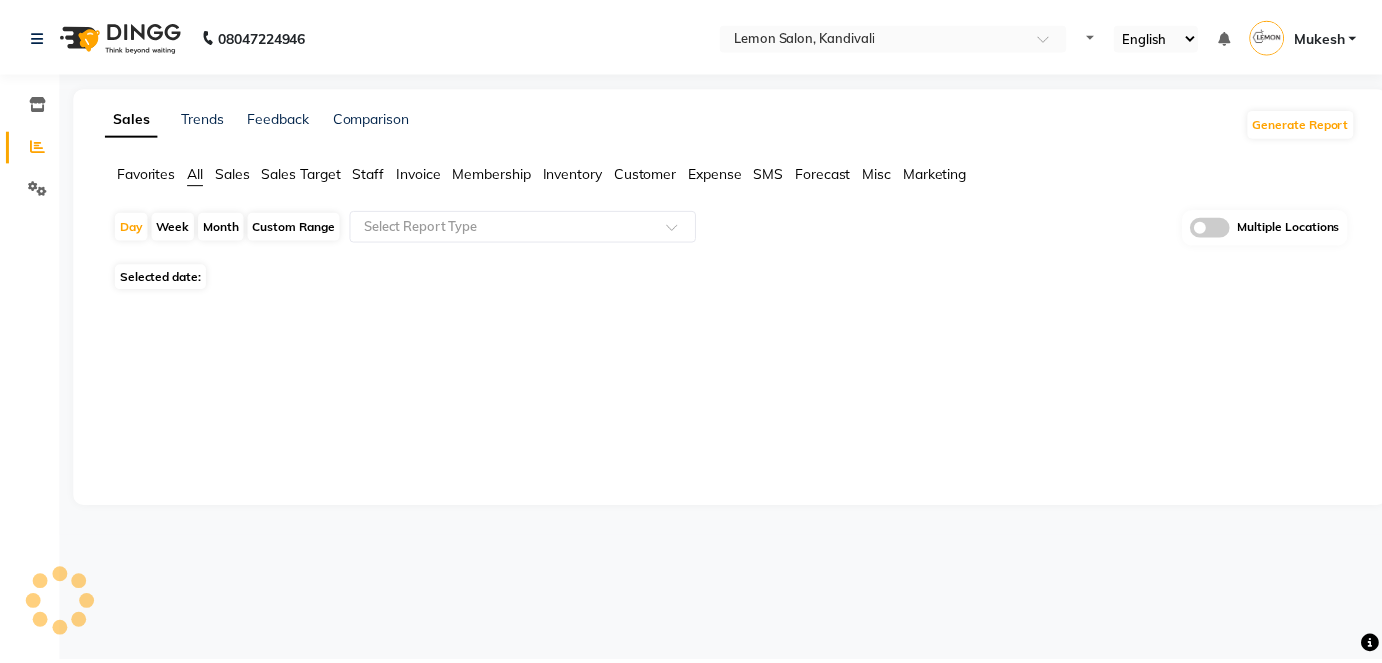 scroll, scrollTop: 0, scrollLeft: 0, axis: both 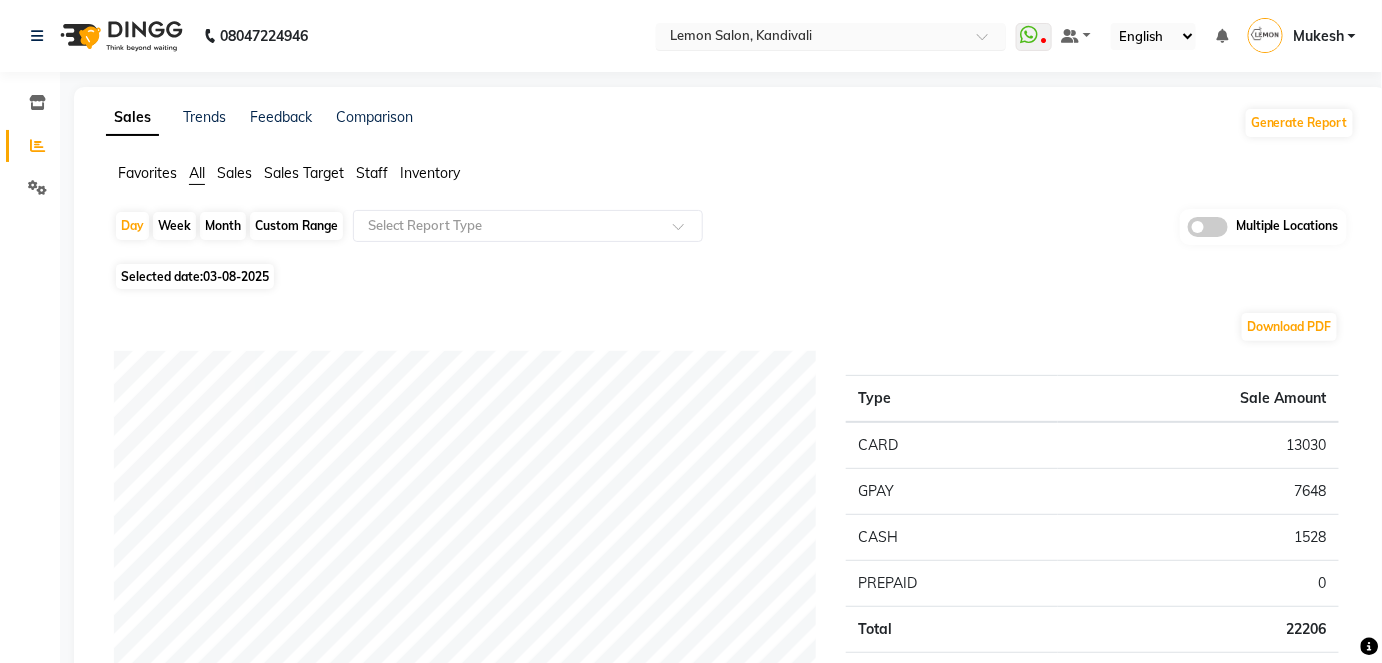 click at bounding box center (989, 42) 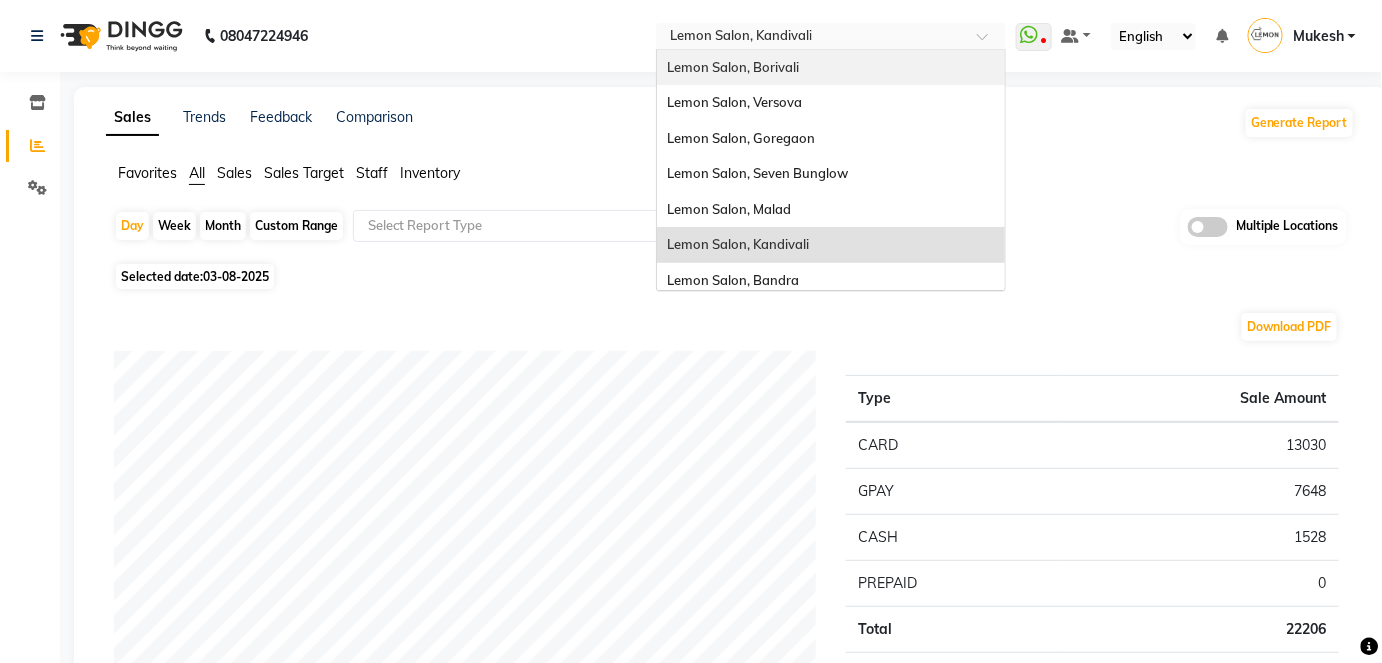 click on "Lemon Salon, Borivali" at bounding box center [831, 68] 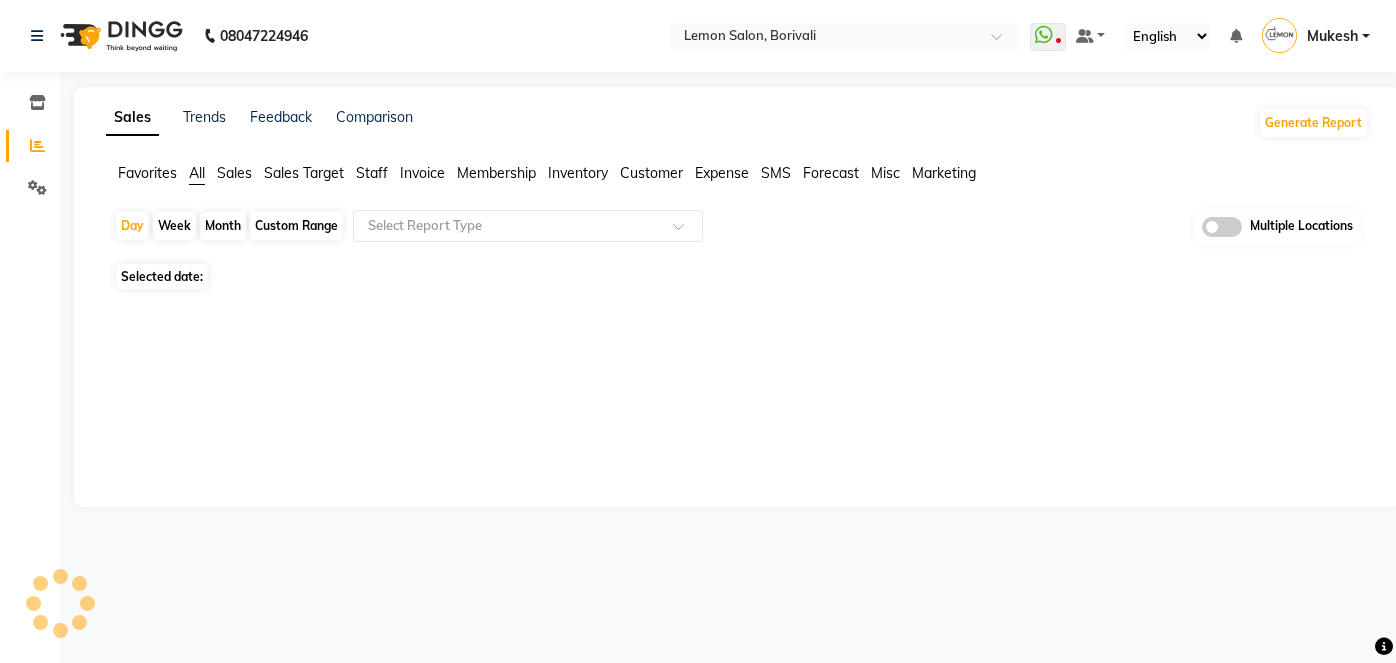 scroll, scrollTop: 0, scrollLeft: 0, axis: both 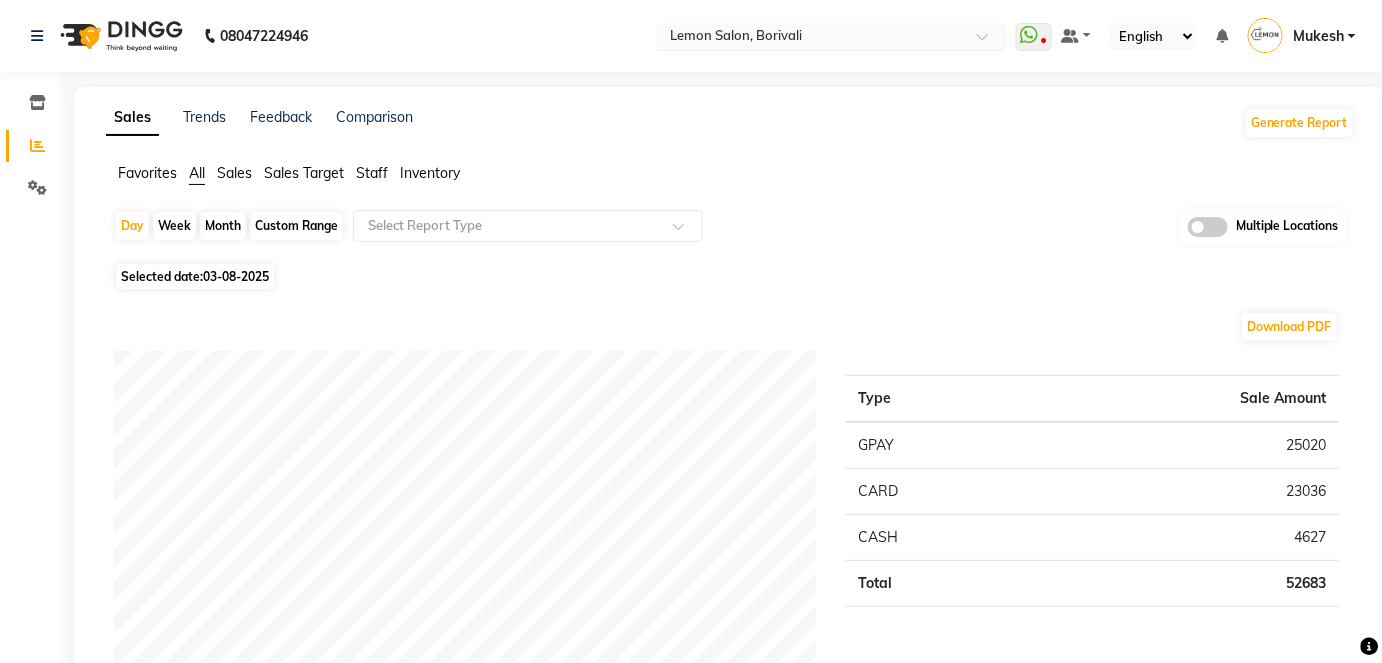 click at bounding box center (989, 42) 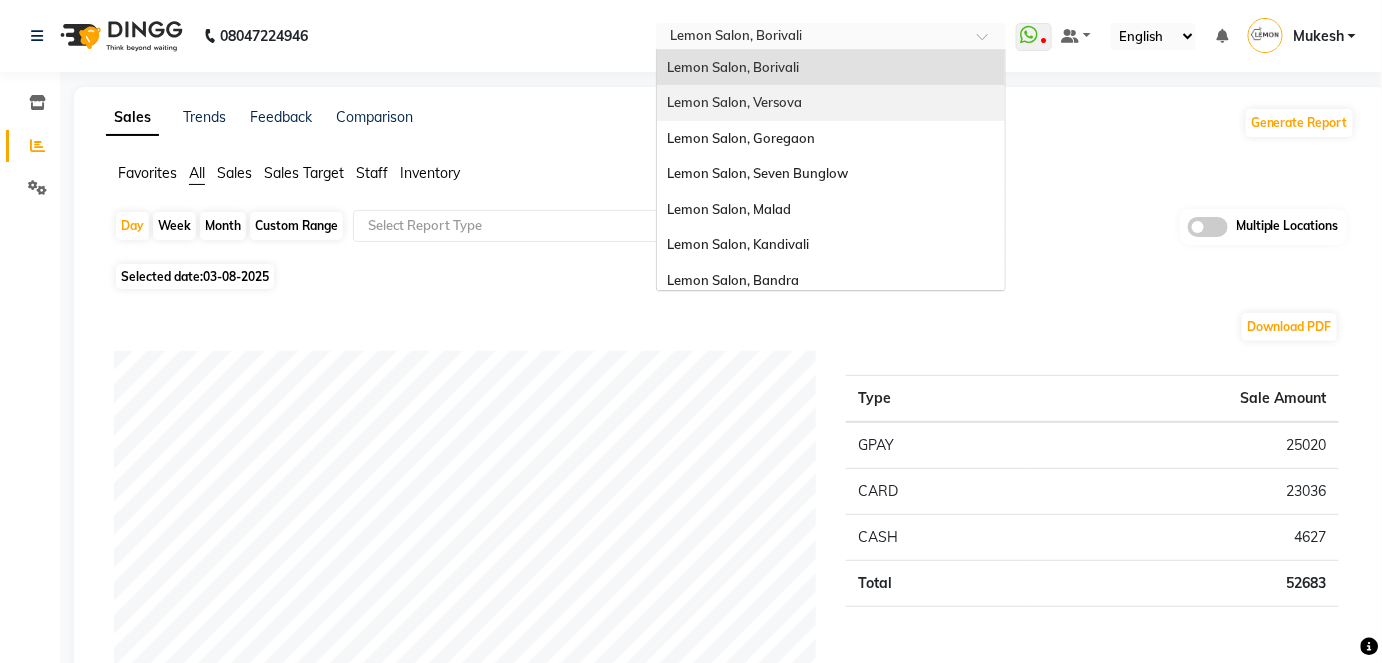 click on "Lemon Salon, Versova" at bounding box center [831, 103] 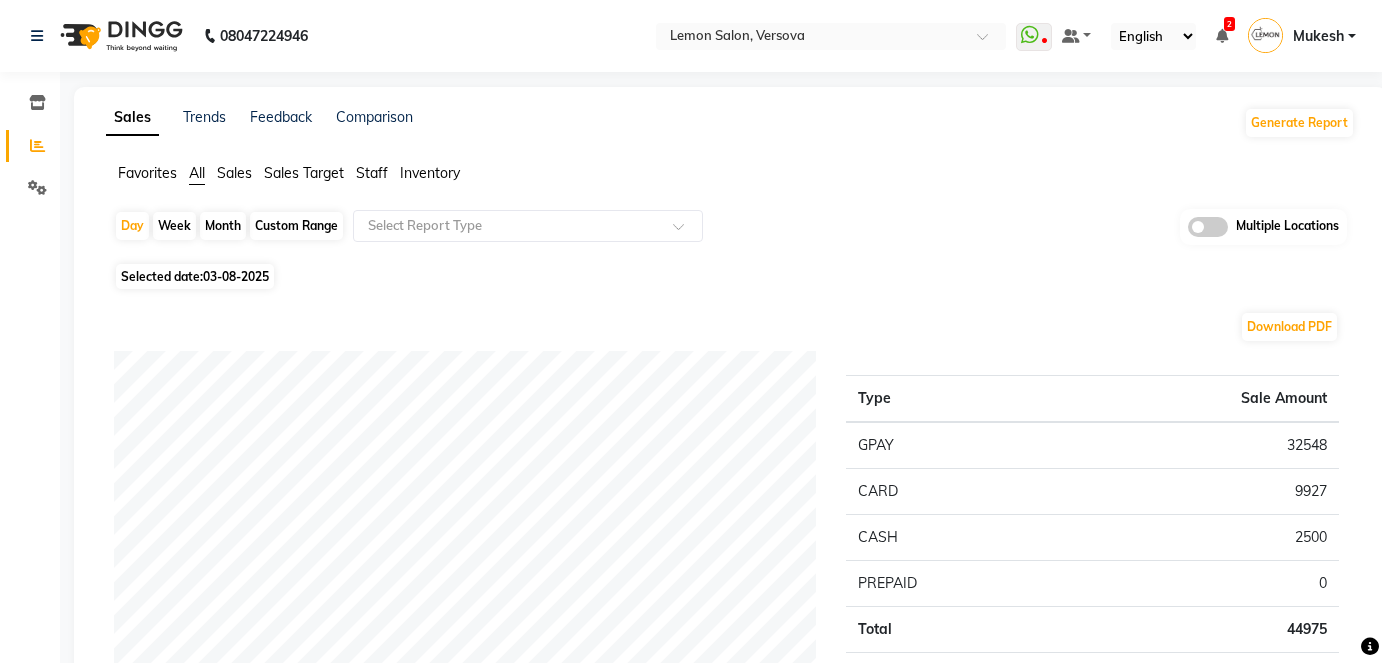 scroll, scrollTop: 0, scrollLeft: 0, axis: both 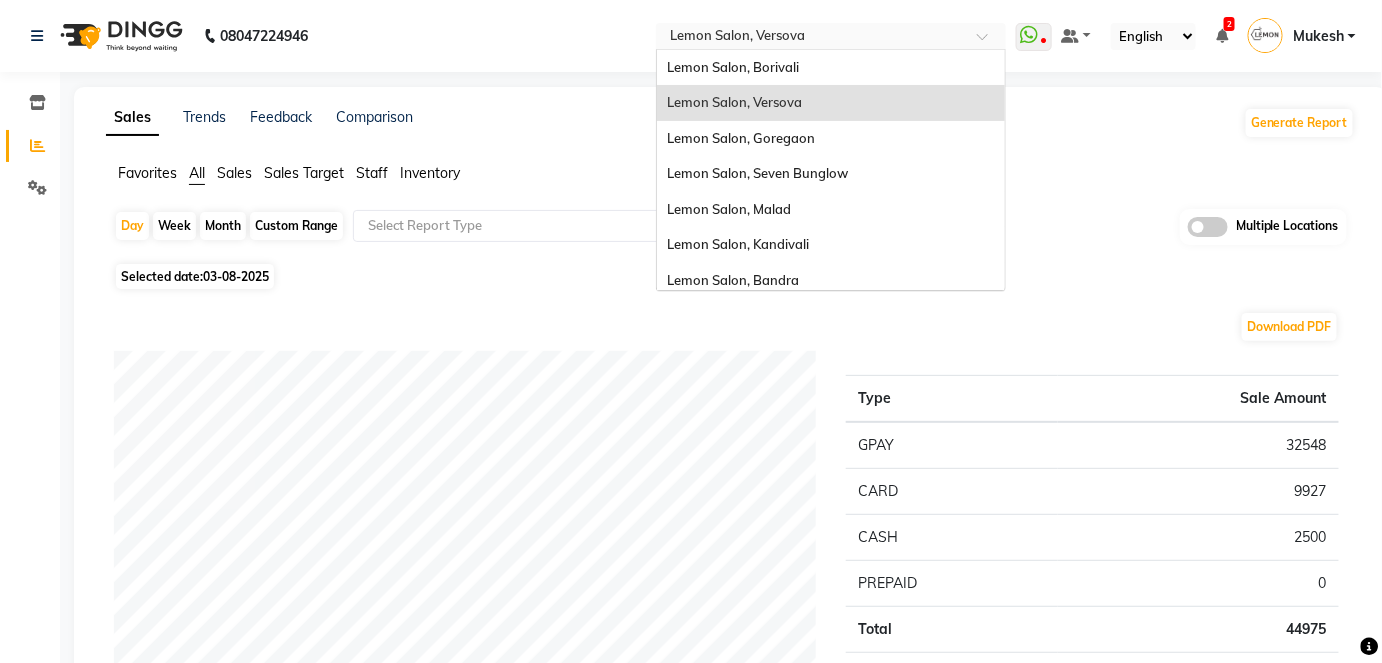 click at bounding box center (989, 42) 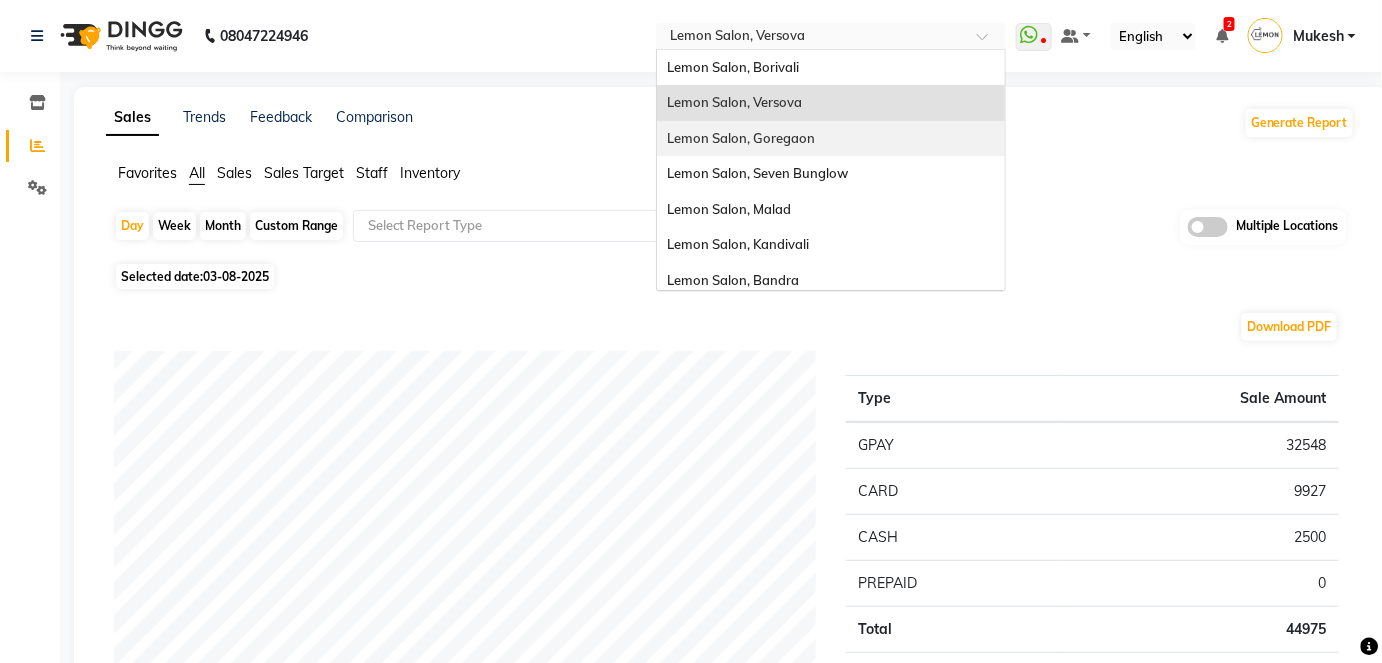 click on "Lemon Salon, Goregaon" at bounding box center [831, 139] 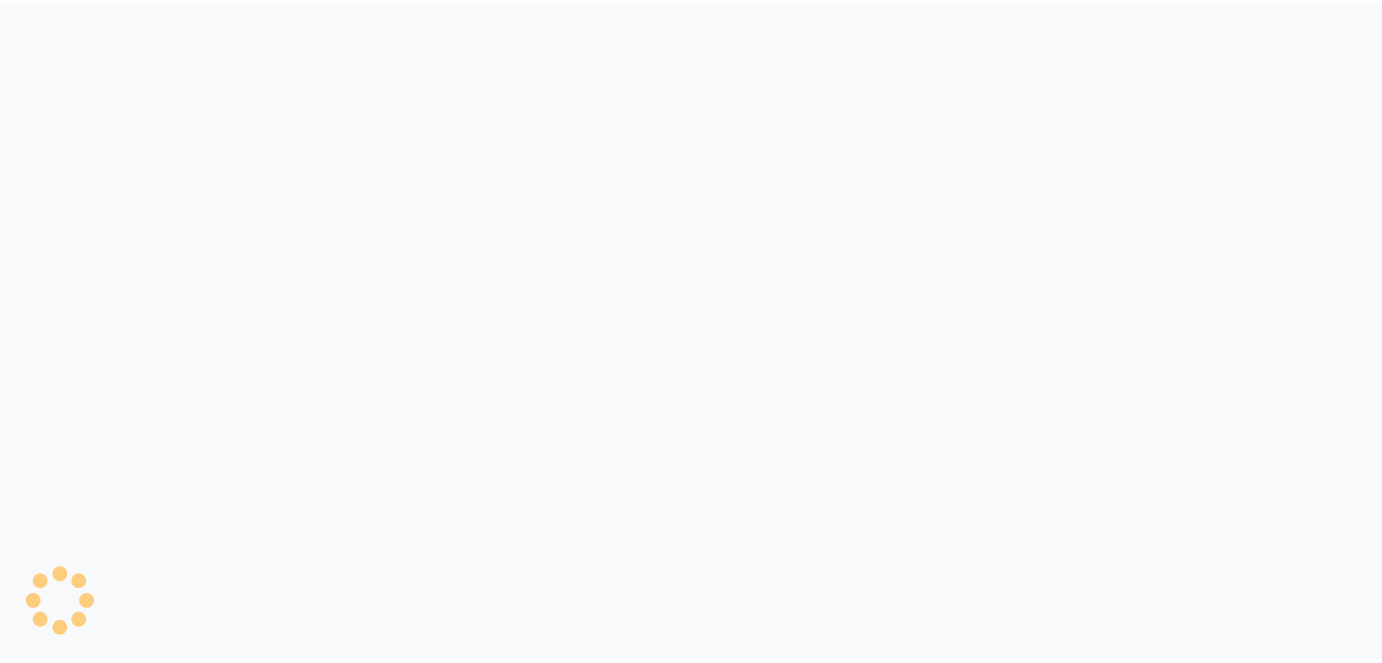 scroll, scrollTop: 0, scrollLeft: 0, axis: both 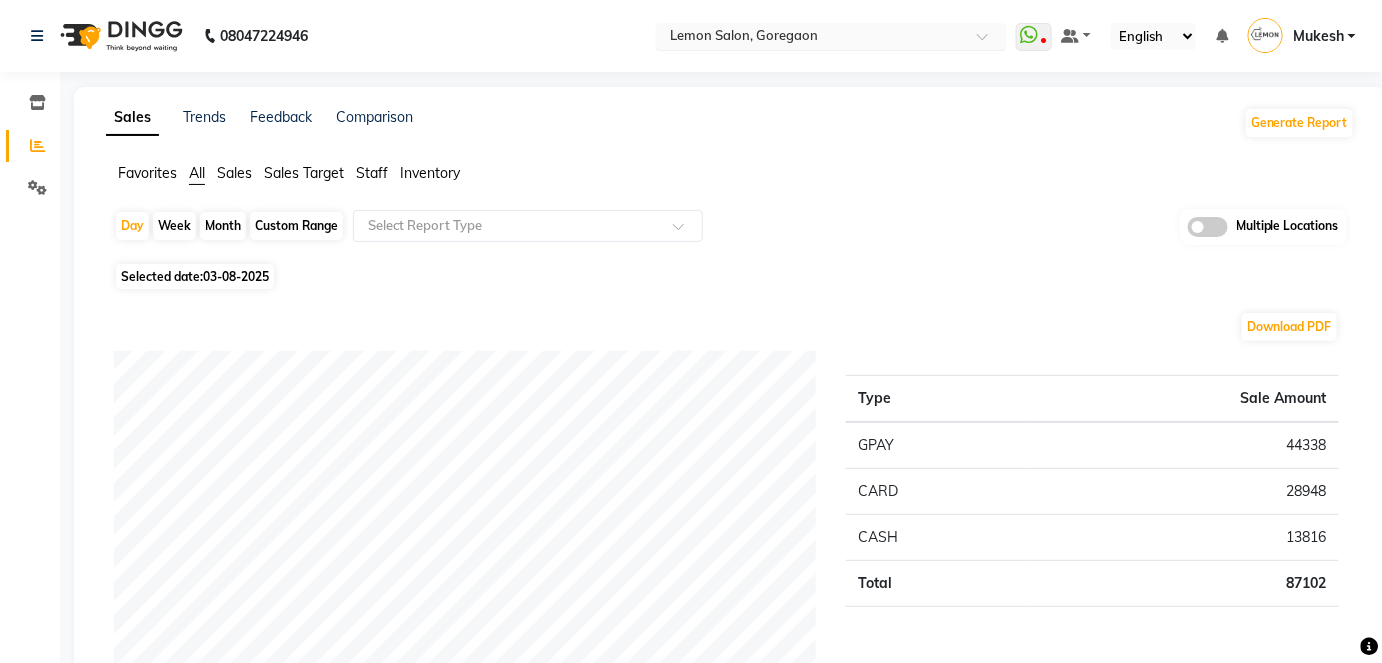 click at bounding box center (989, 42) 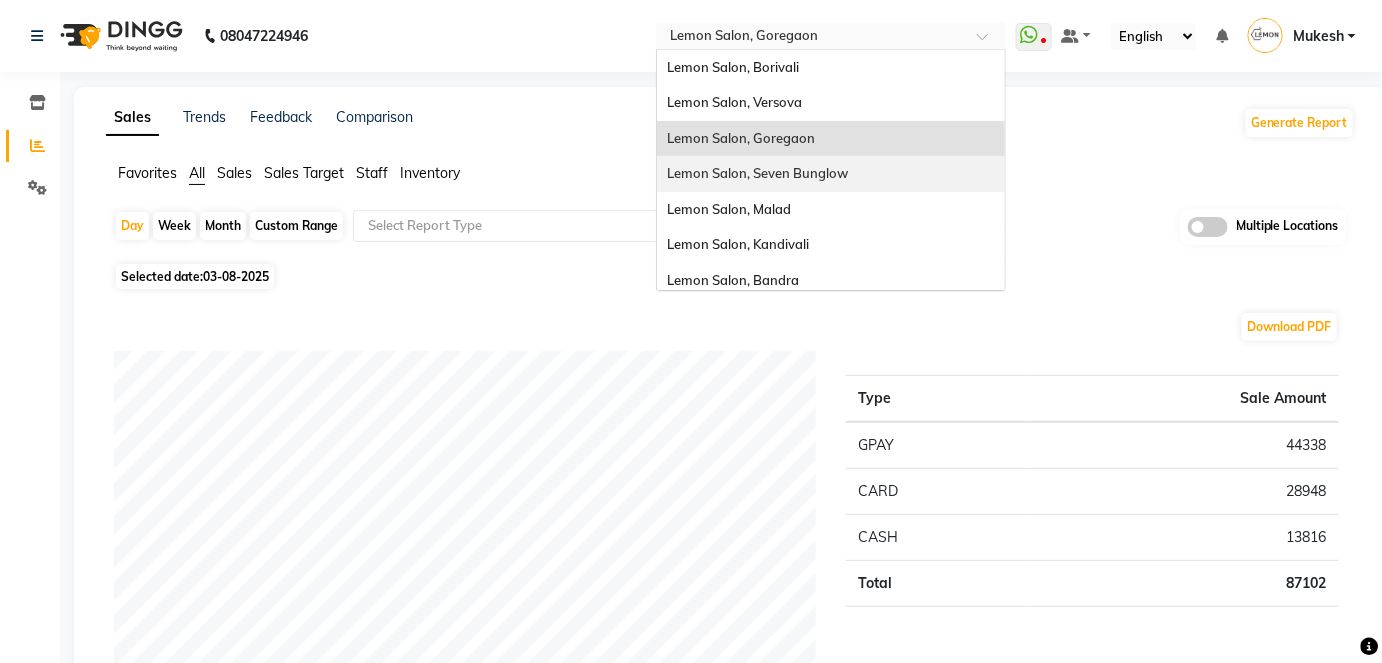click on "Lemon Salon, Seven Bunglow" at bounding box center (831, 174) 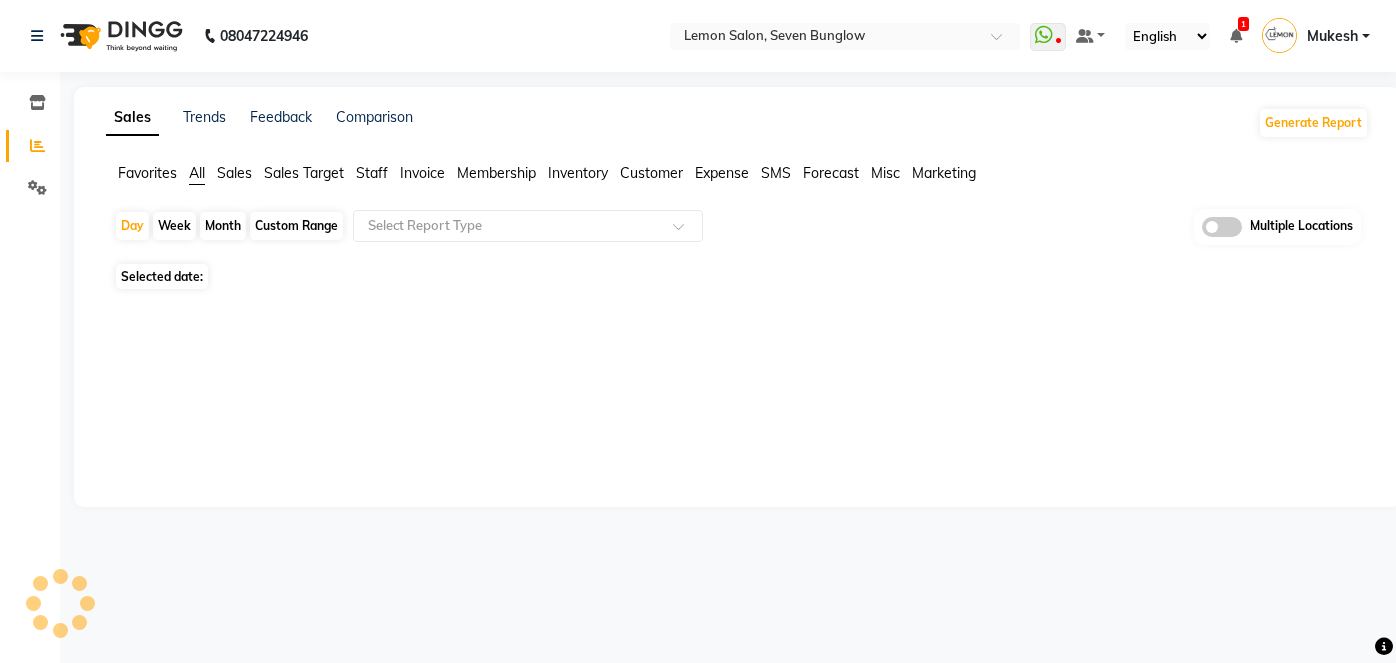 scroll, scrollTop: 0, scrollLeft: 0, axis: both 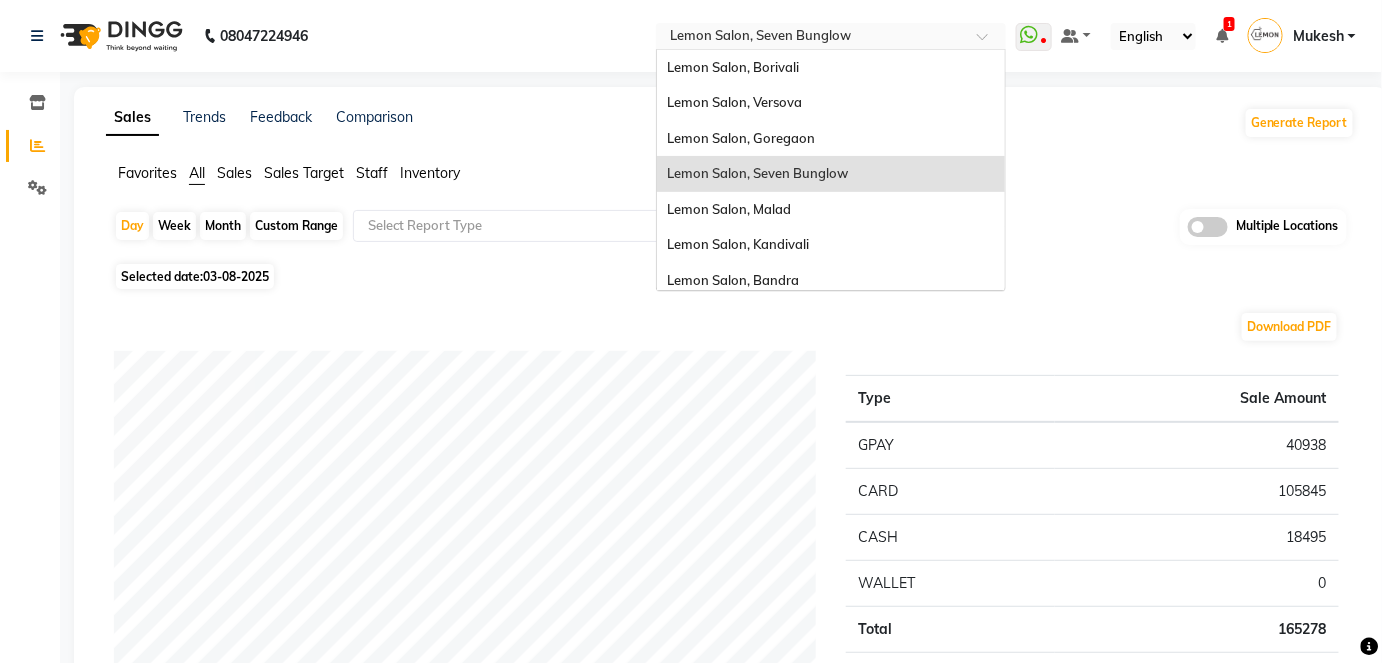 click at bounding box center [989, 42] 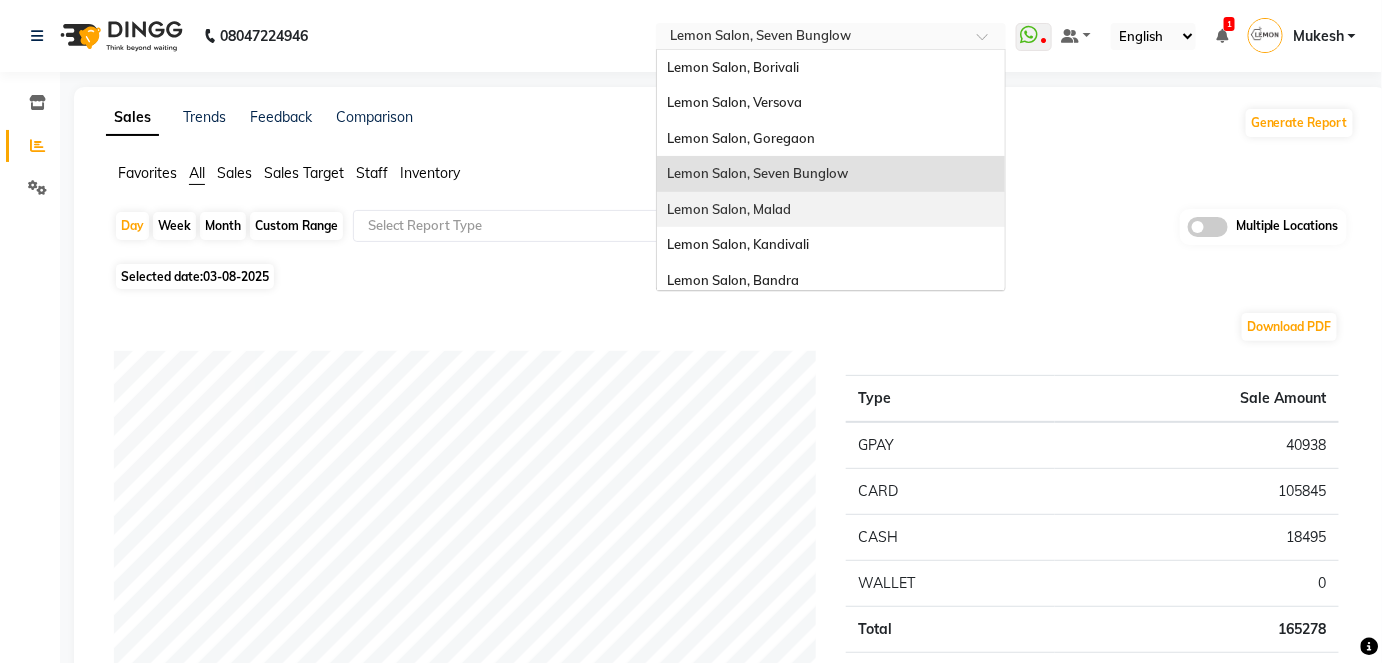 click on "Lemon Salon, Malad" at bounding box center [831, 210] 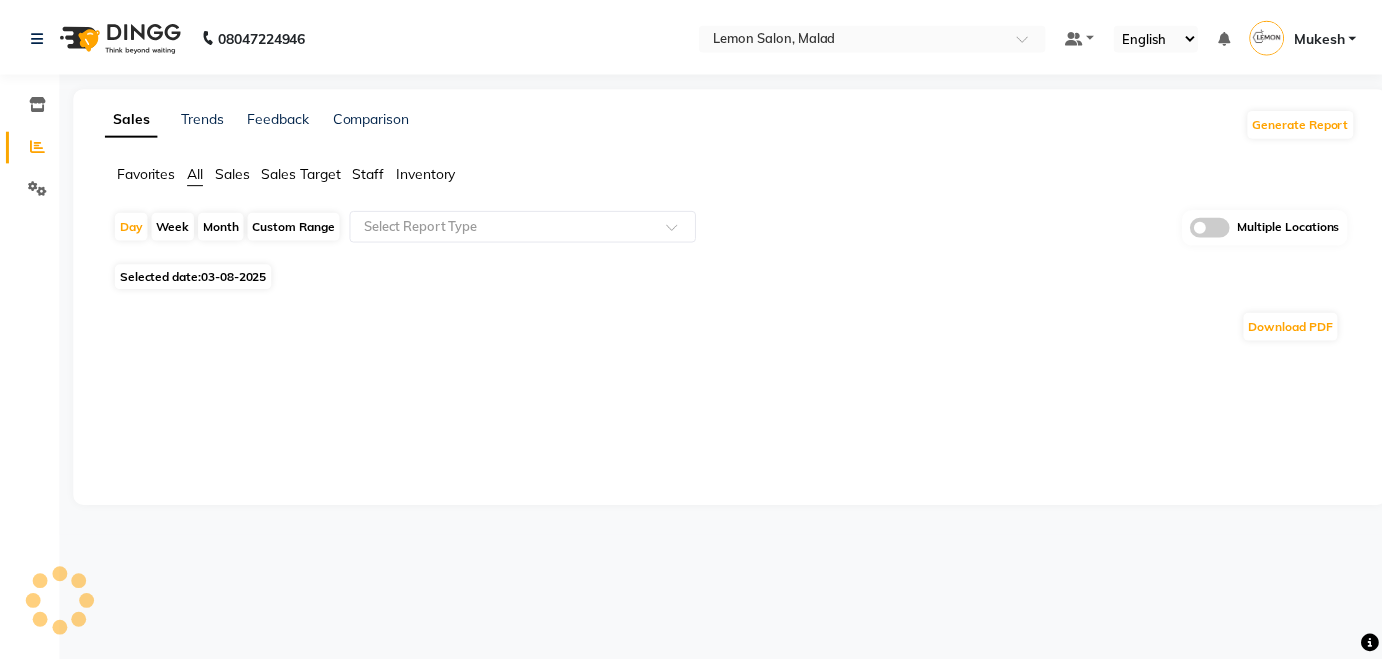 scroll, scrollTop: 0, scrollLeft: 0, axis: both 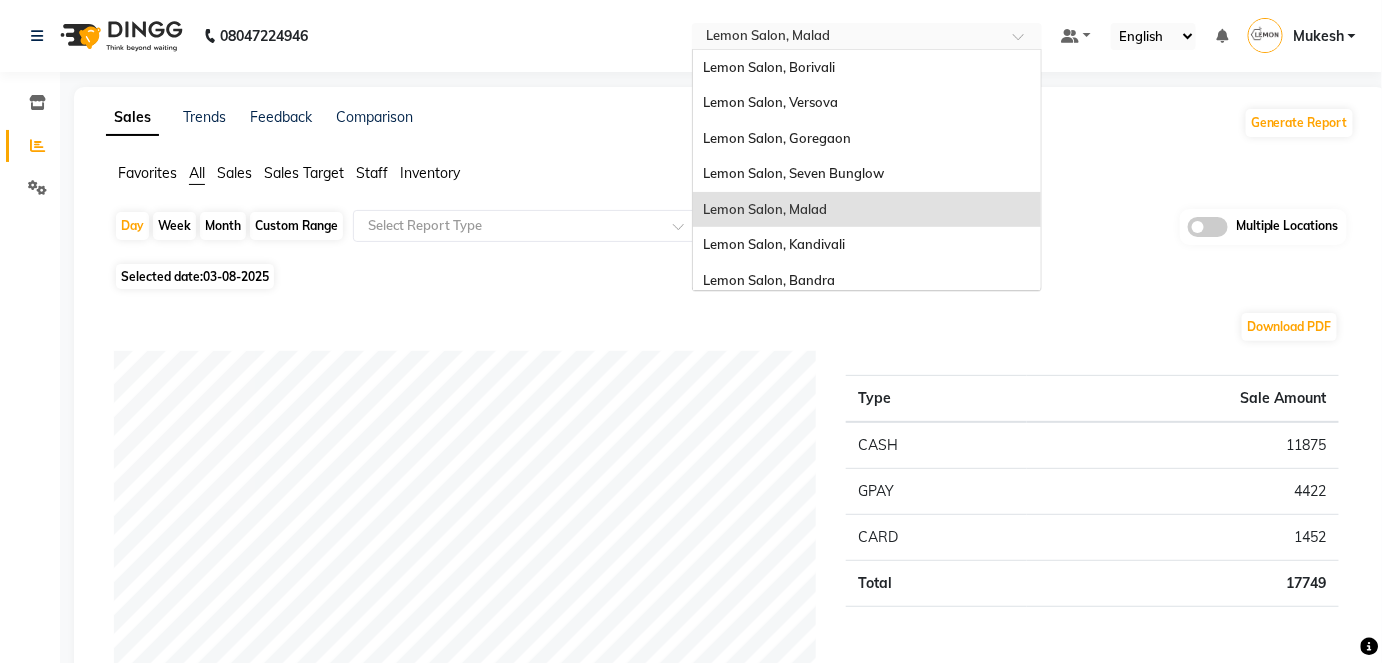 click at bounding box center [1025, 42] 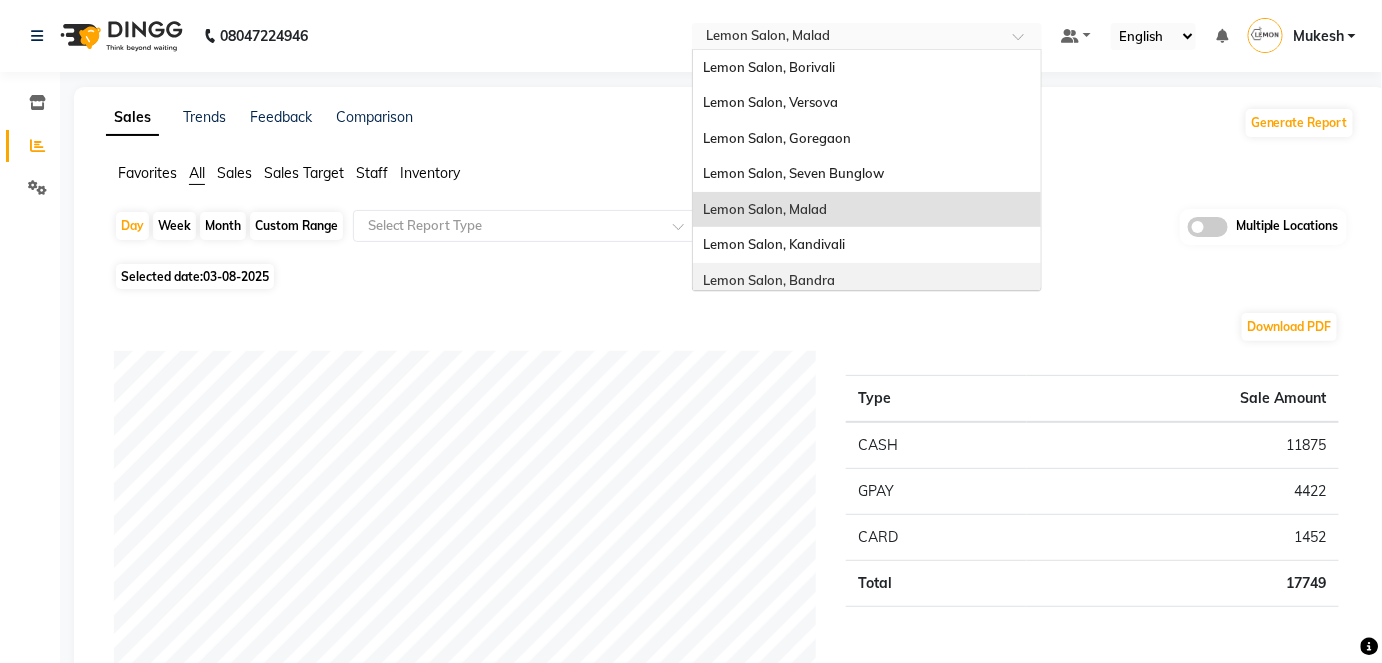 click on "Lemon Salon, Bandra" at bounding box center (769, 280) 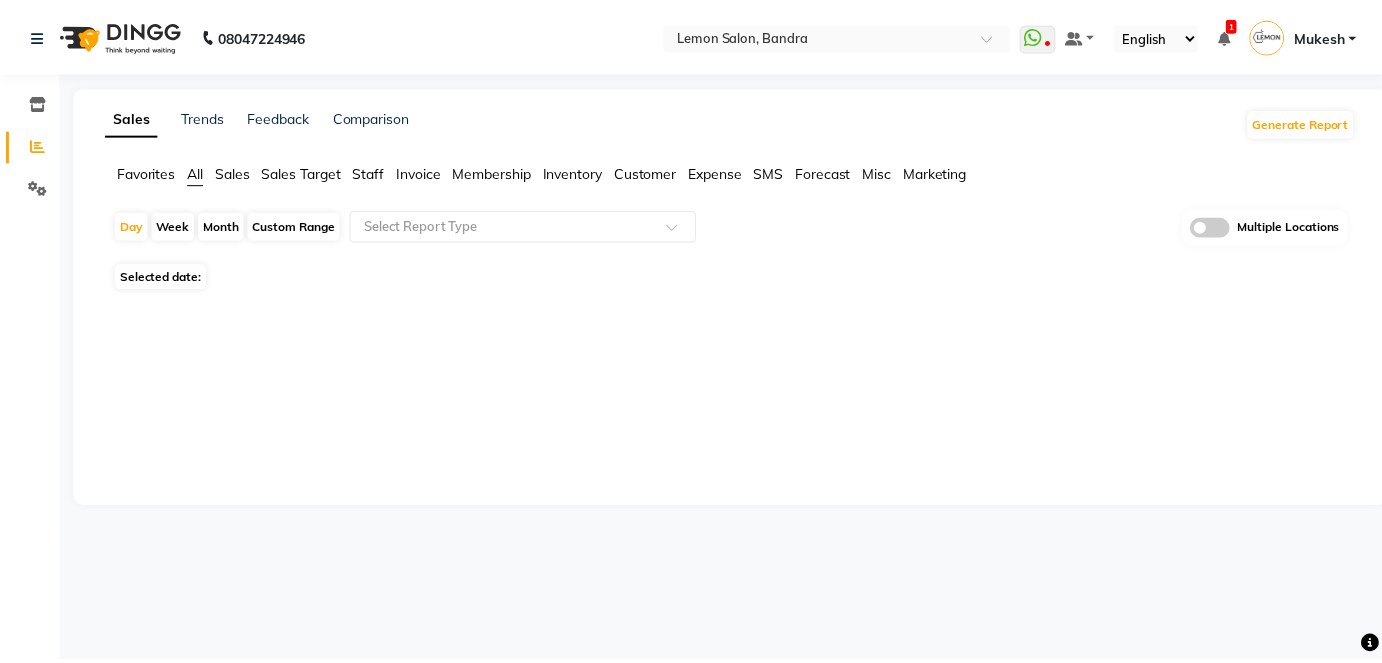 scroll, scrollTop: 0, scrollLeft: 0, axis: both 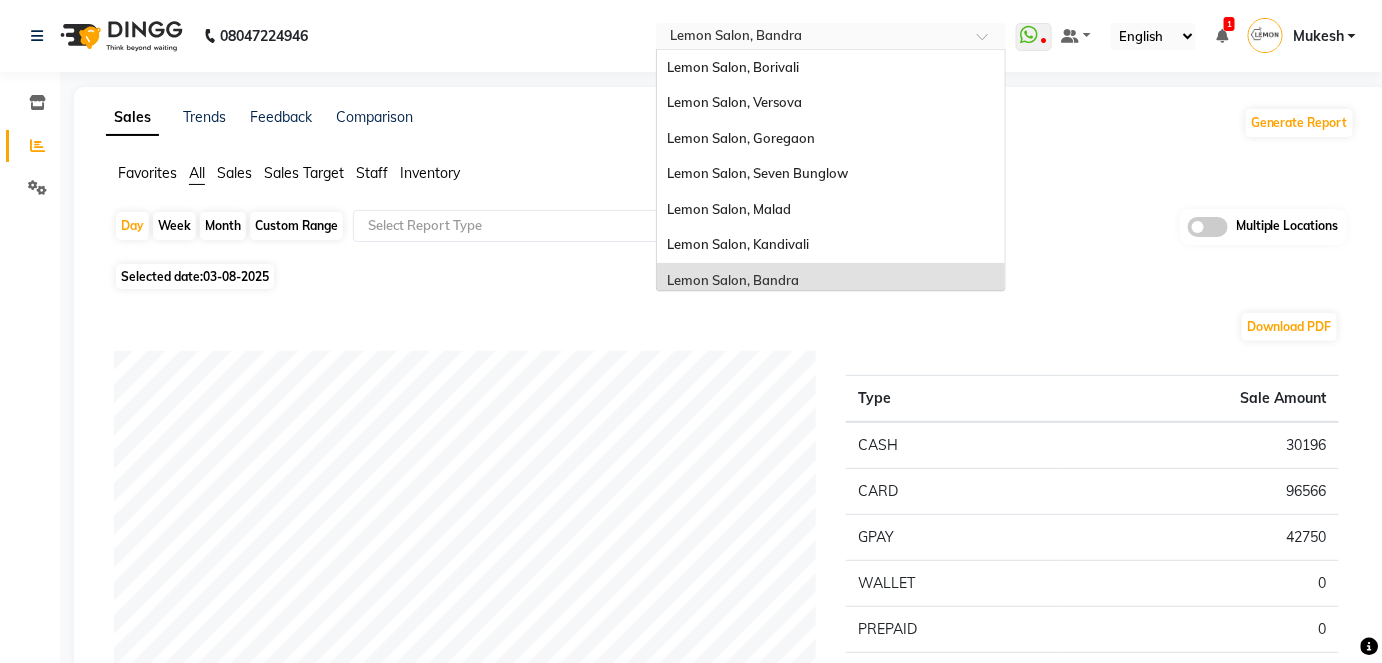click at bounding box center (989, 42) 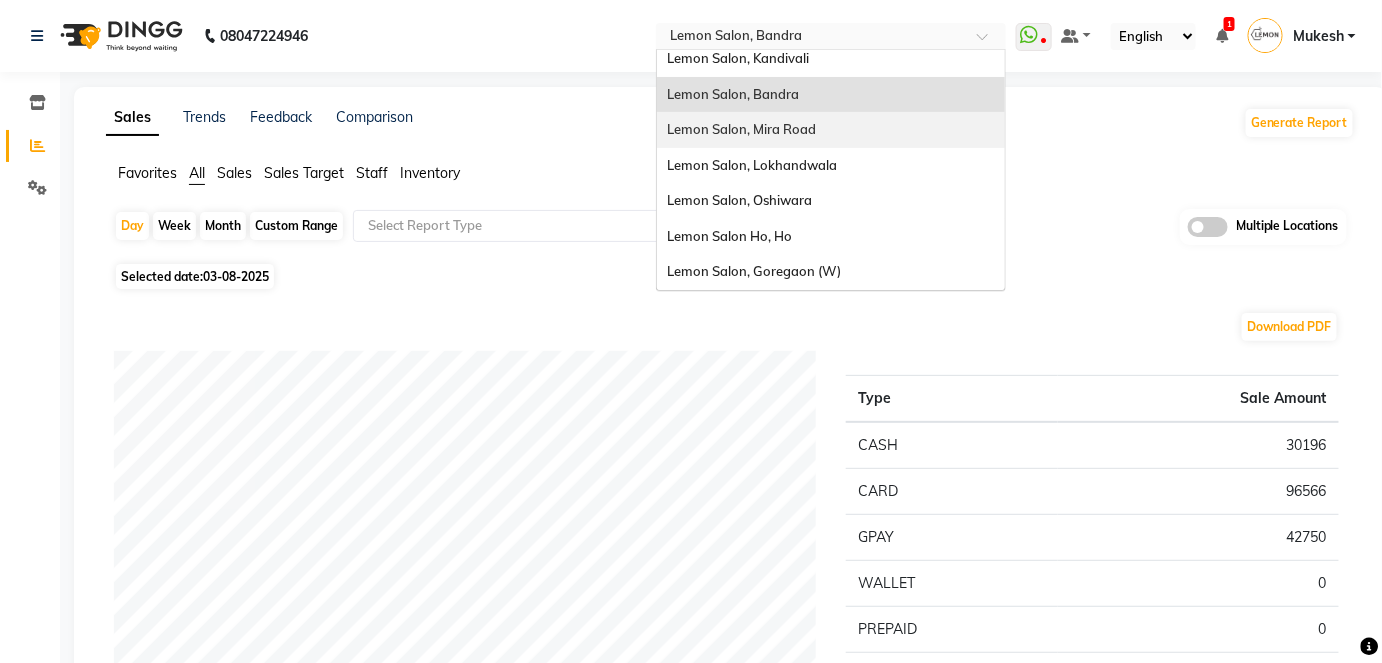click on "Lemon Salon, Mira Road" at bounding box center (741, 129) 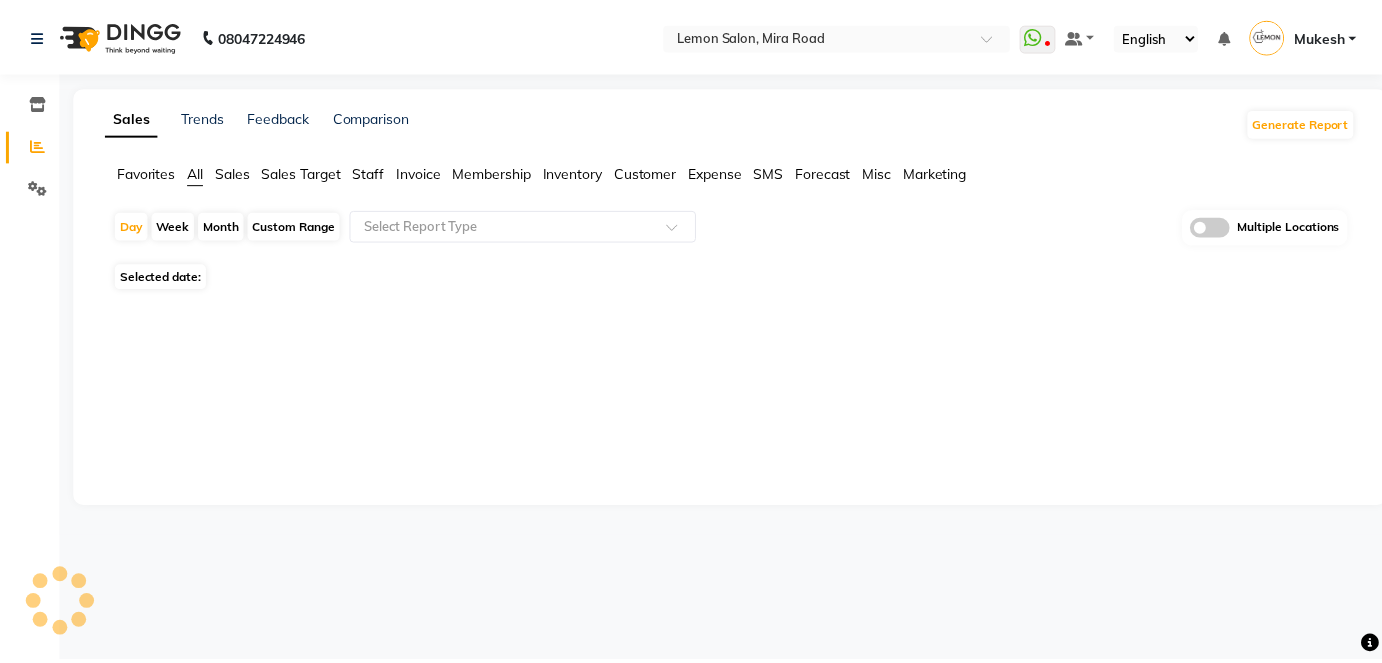 scroll, scrollTop: 0, scrollLeft: 0, axis: both 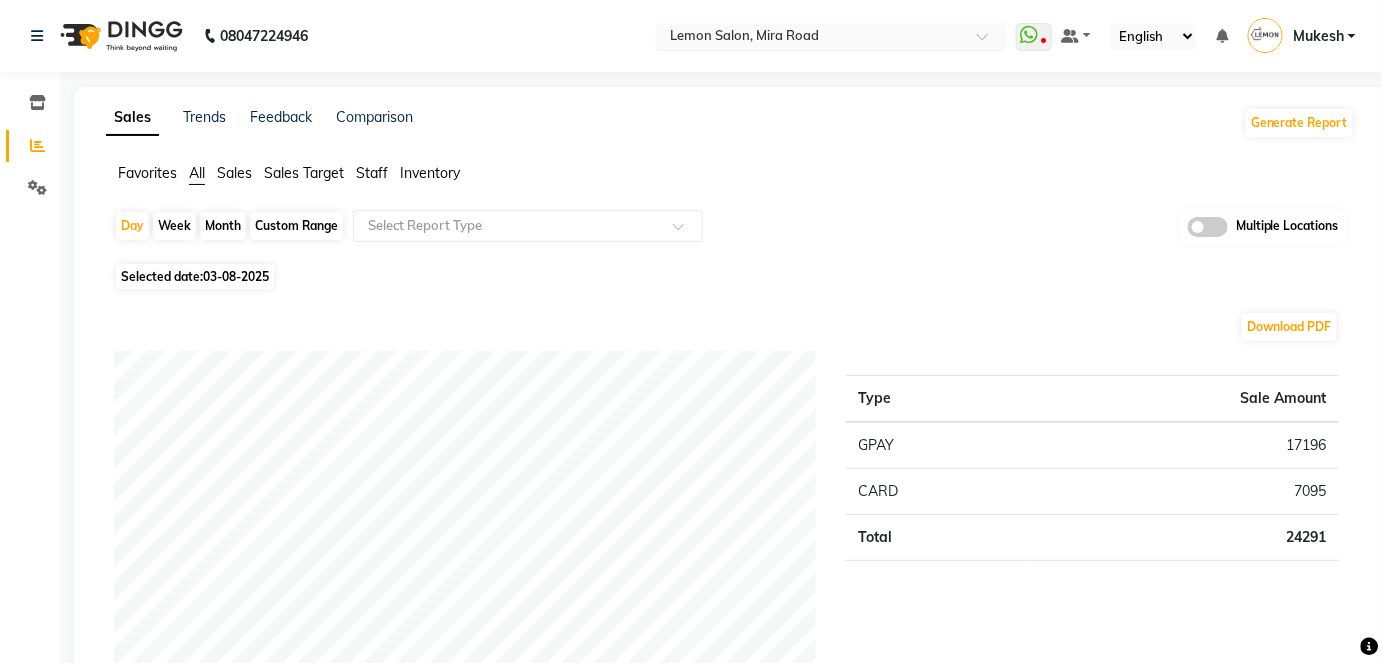 click at bounding box center (989, 42) 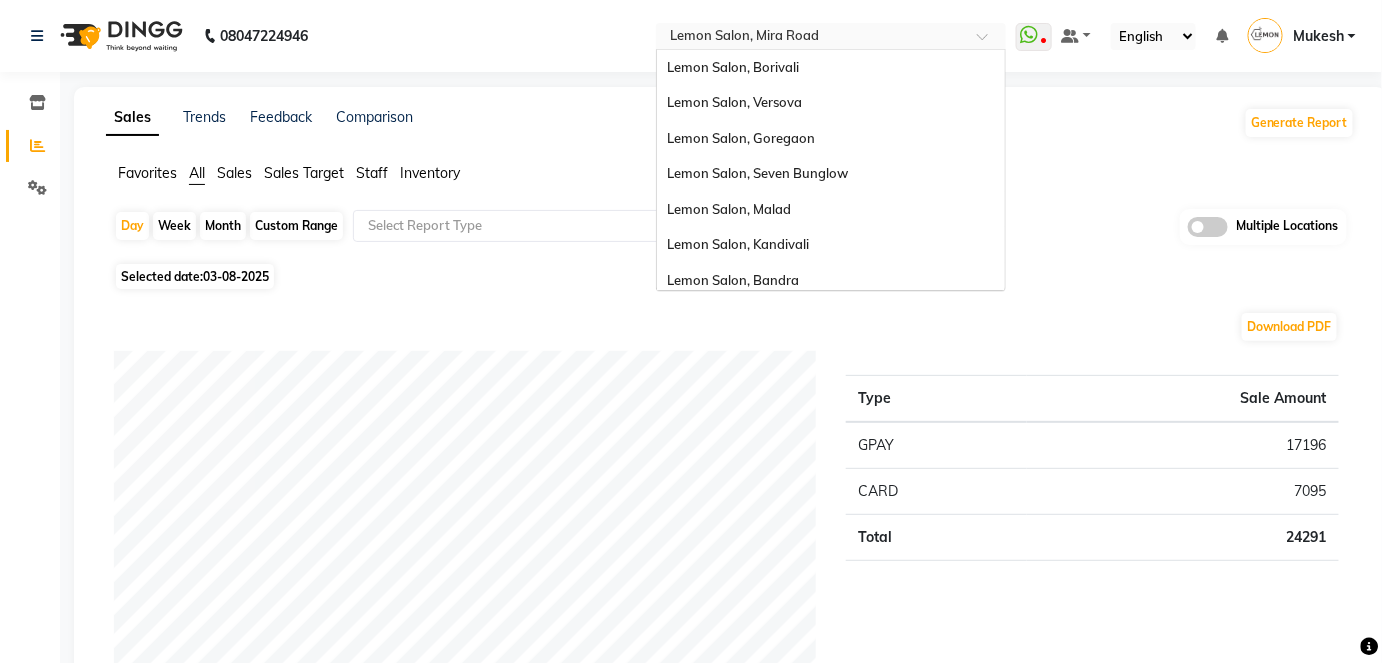 scroll, scrollTop: 186, scrollLeft: 0, axis: vertical 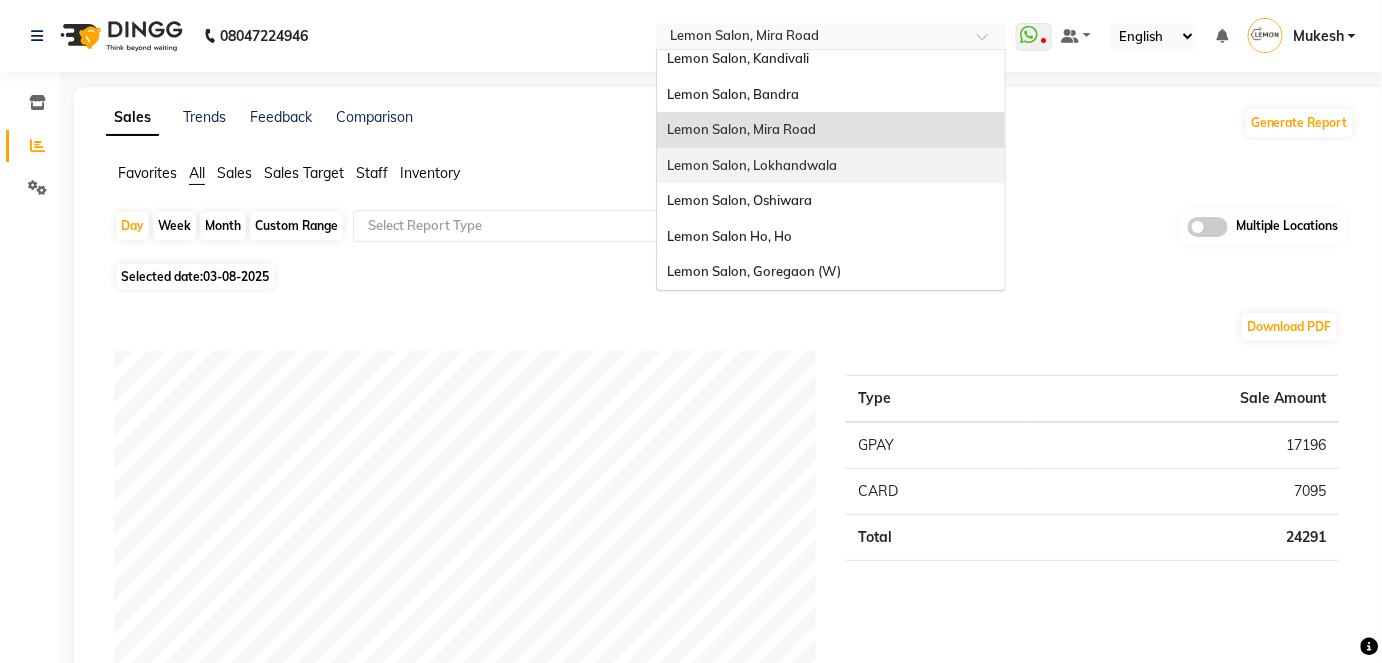 click on "Lemon Salon, Lokhandwala" at bounding box center (752, 165) 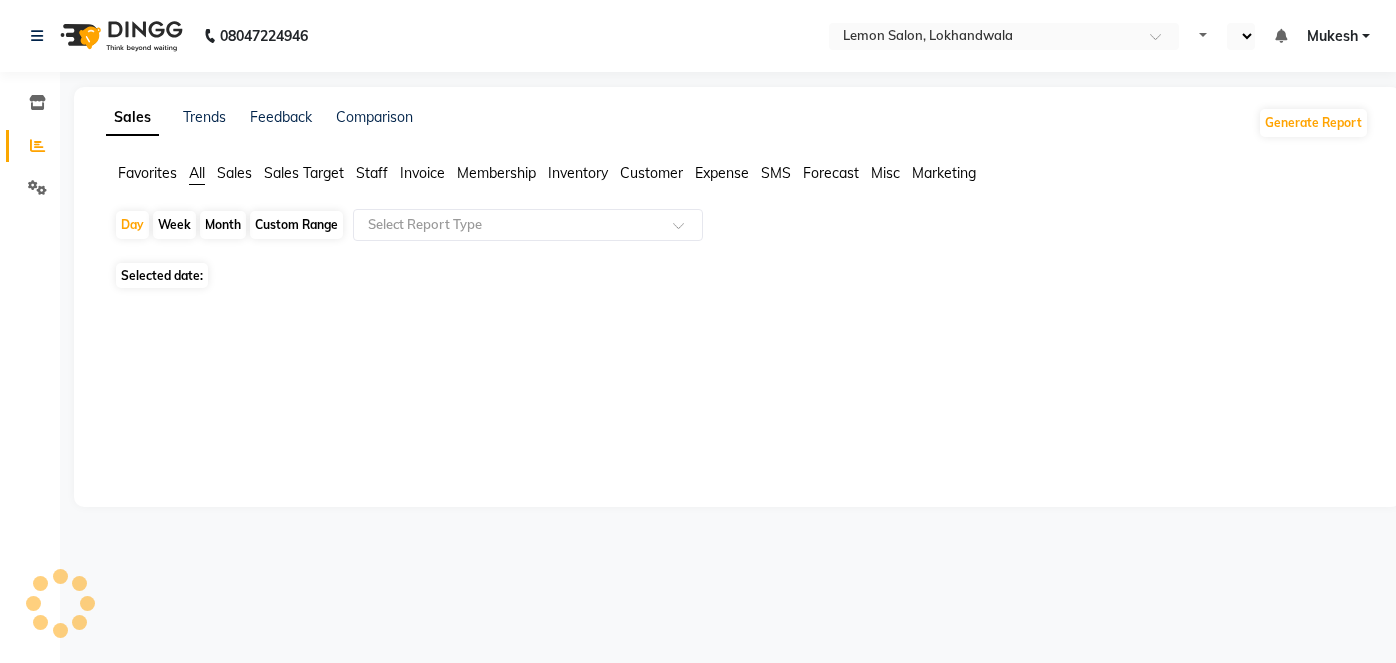 scroll, scrollTop: 0, scrollLeft: 0, axis: both 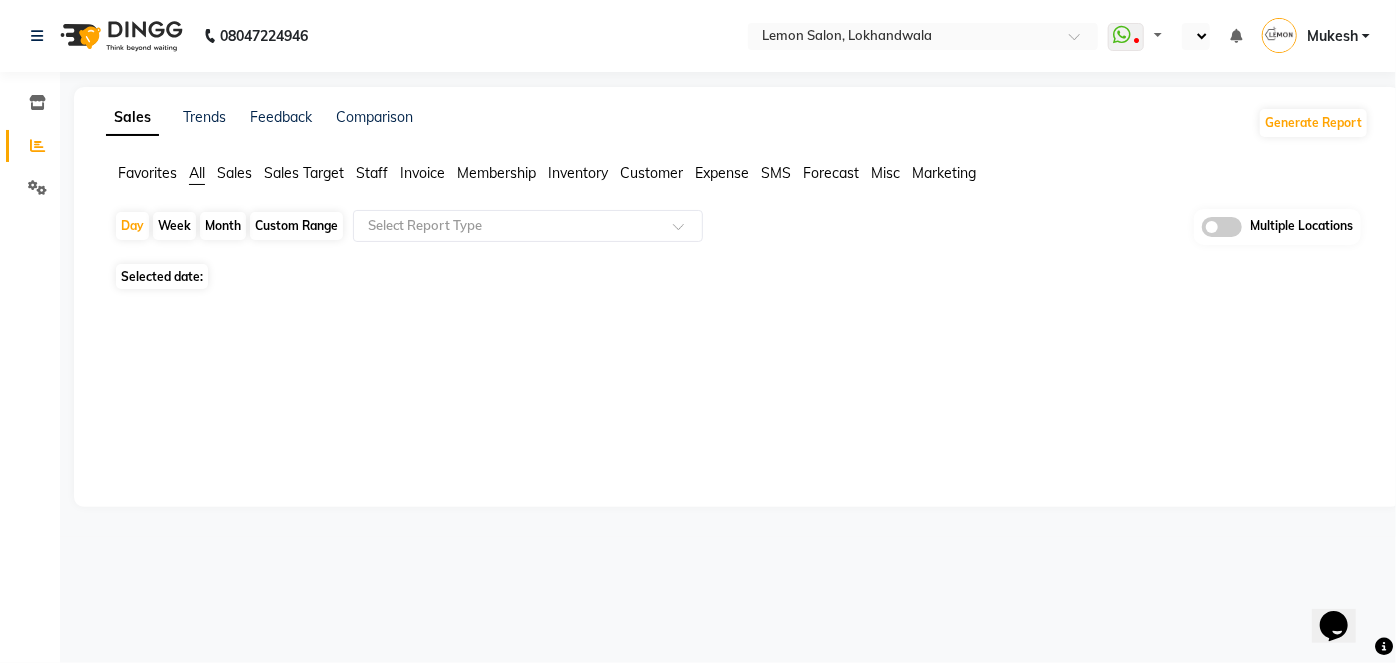 select on "en" 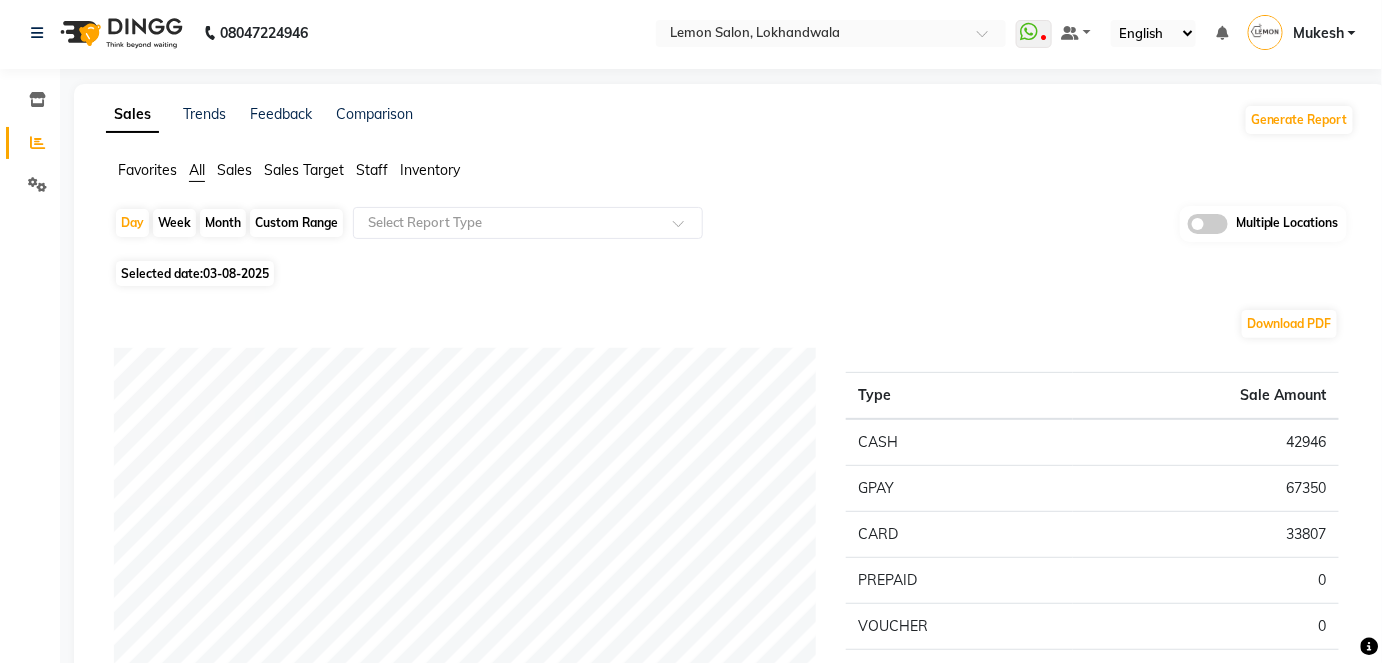 scroll, scrollTop: 0, scrollLeft: 0, axis: both 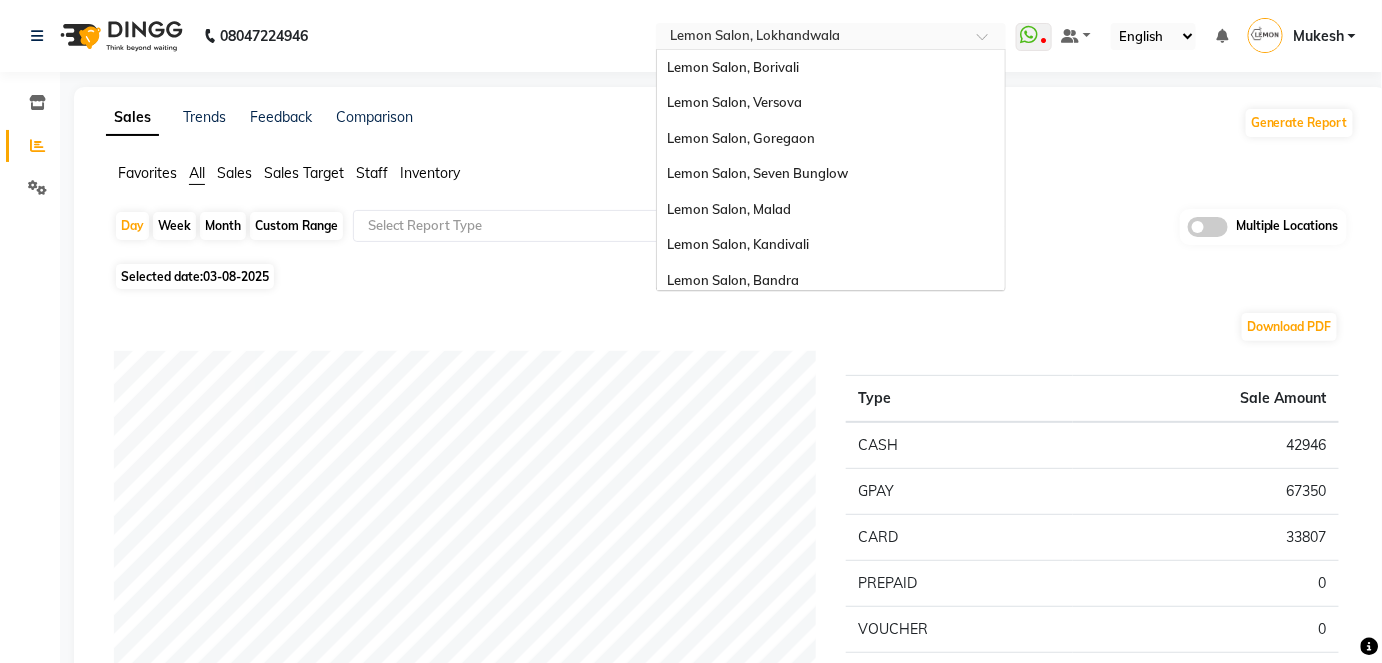click at bounding box center (989, 42) 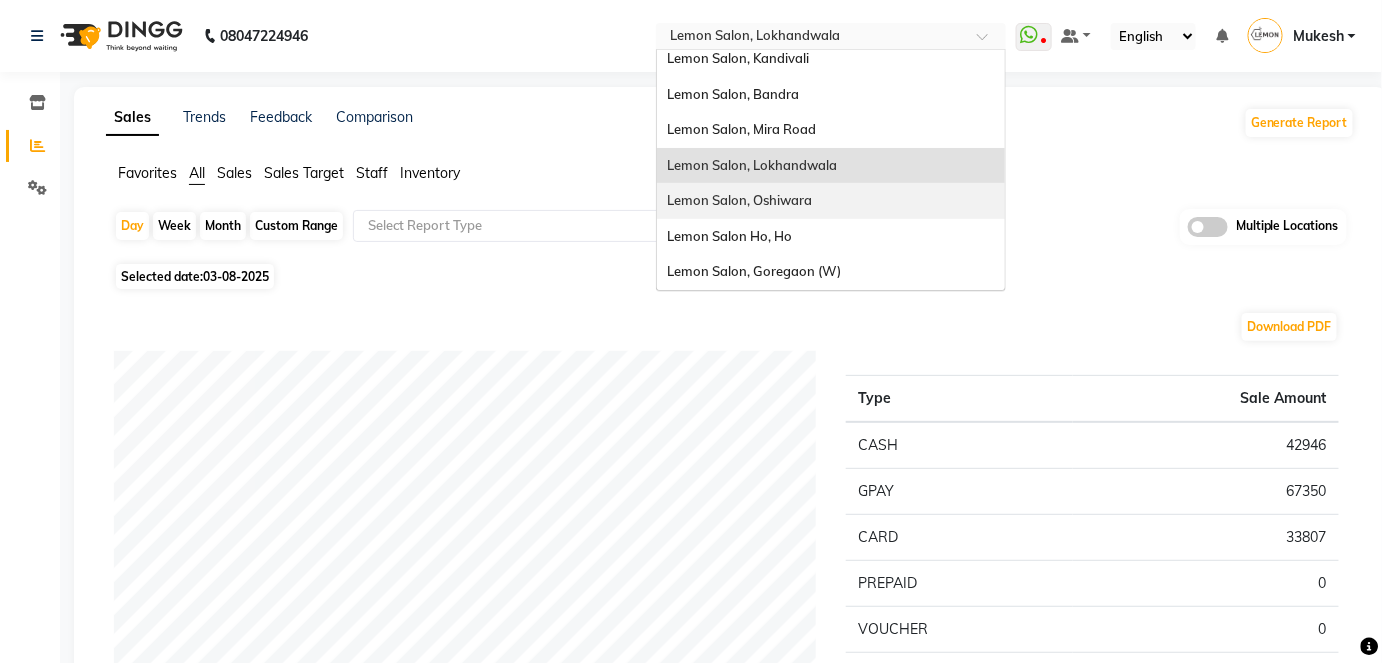click on "Lemon Salon, Oshiwara" at bounding box center [739, 200] 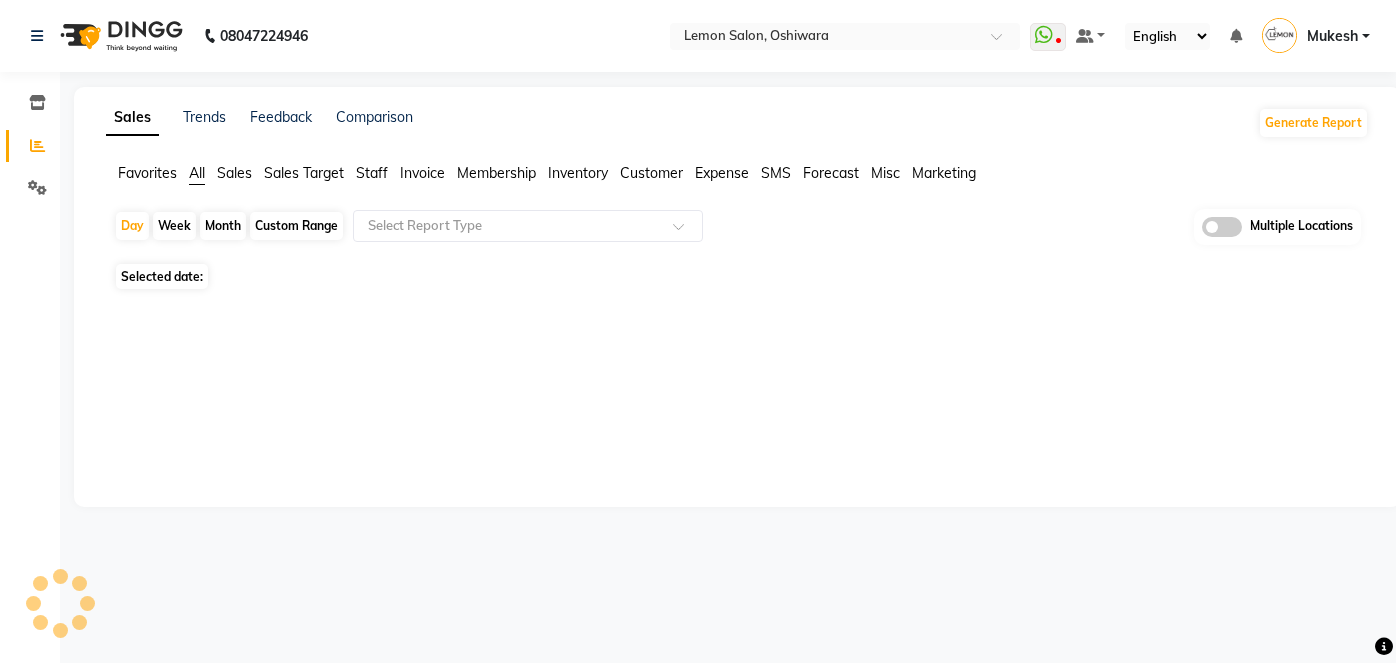 scroll, scrollTop: 0, scrollLeft: 0, axis: both 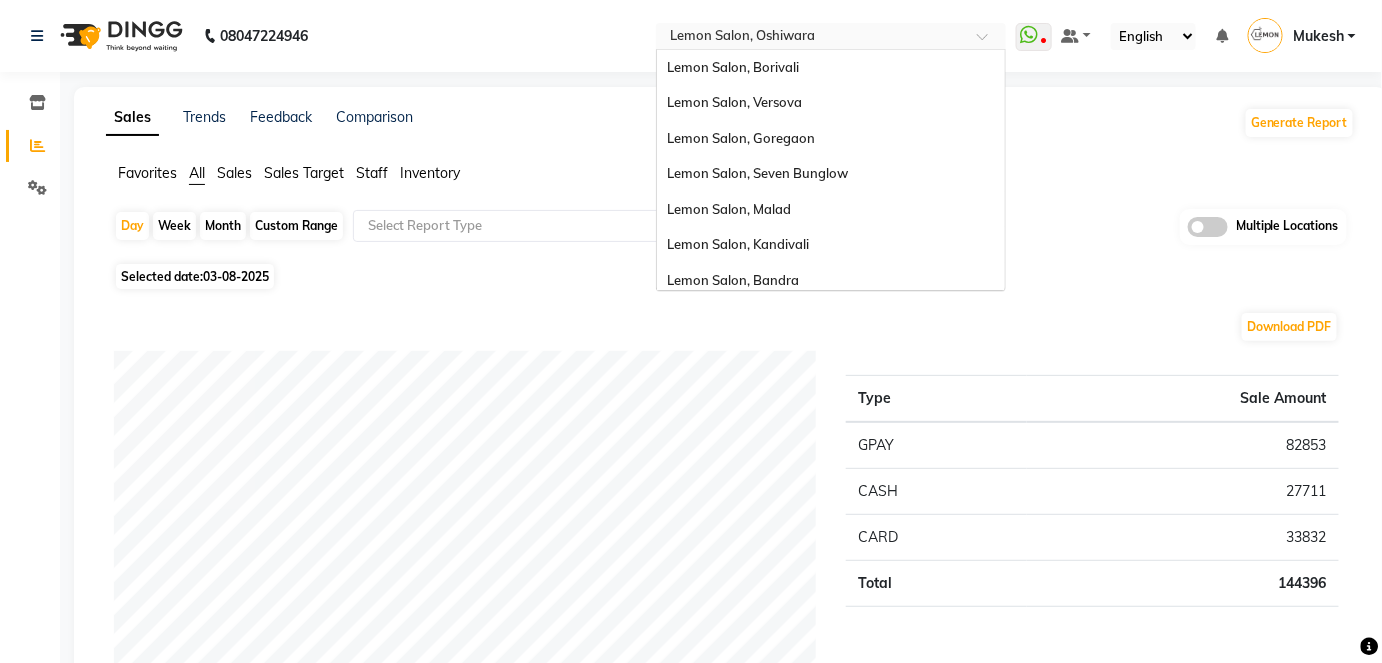 click at bounding box center (989, 42) 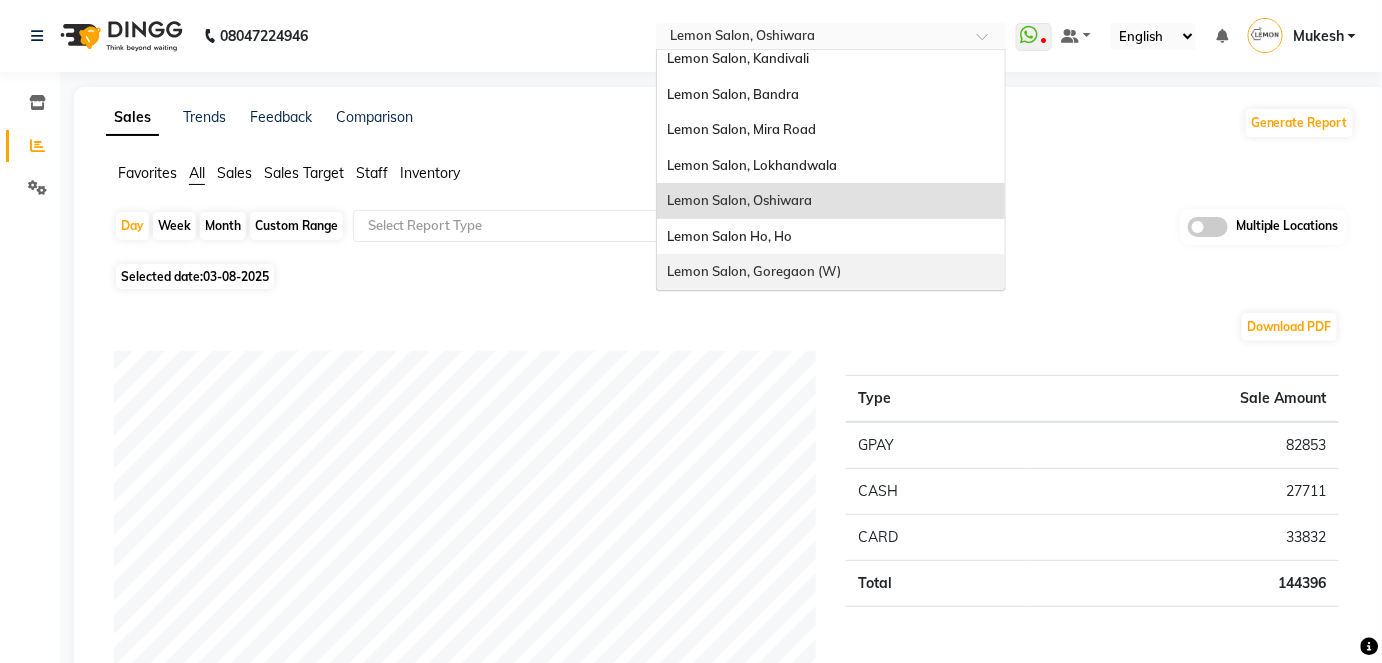 click on "Lemon Salon, Goregaon (W)" at bounding box center [754, 271] 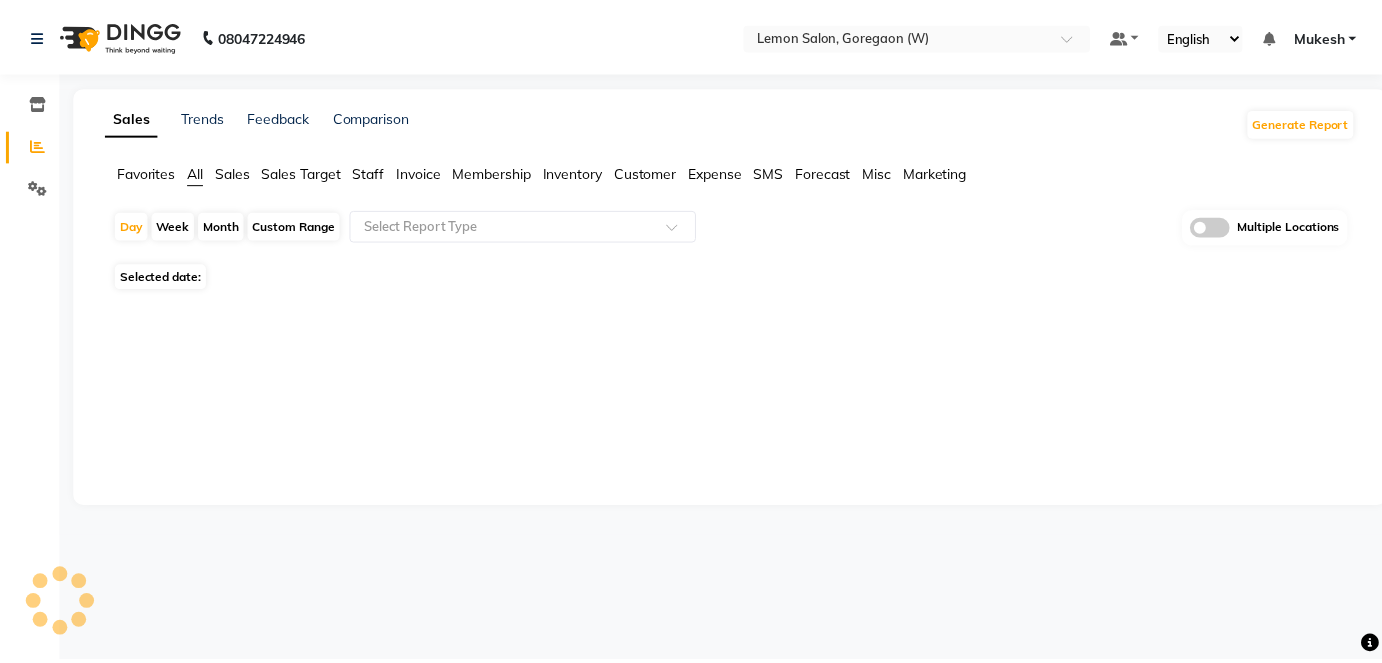 scroll, scrollTop: 0, scrollLeft: 0, axis: both 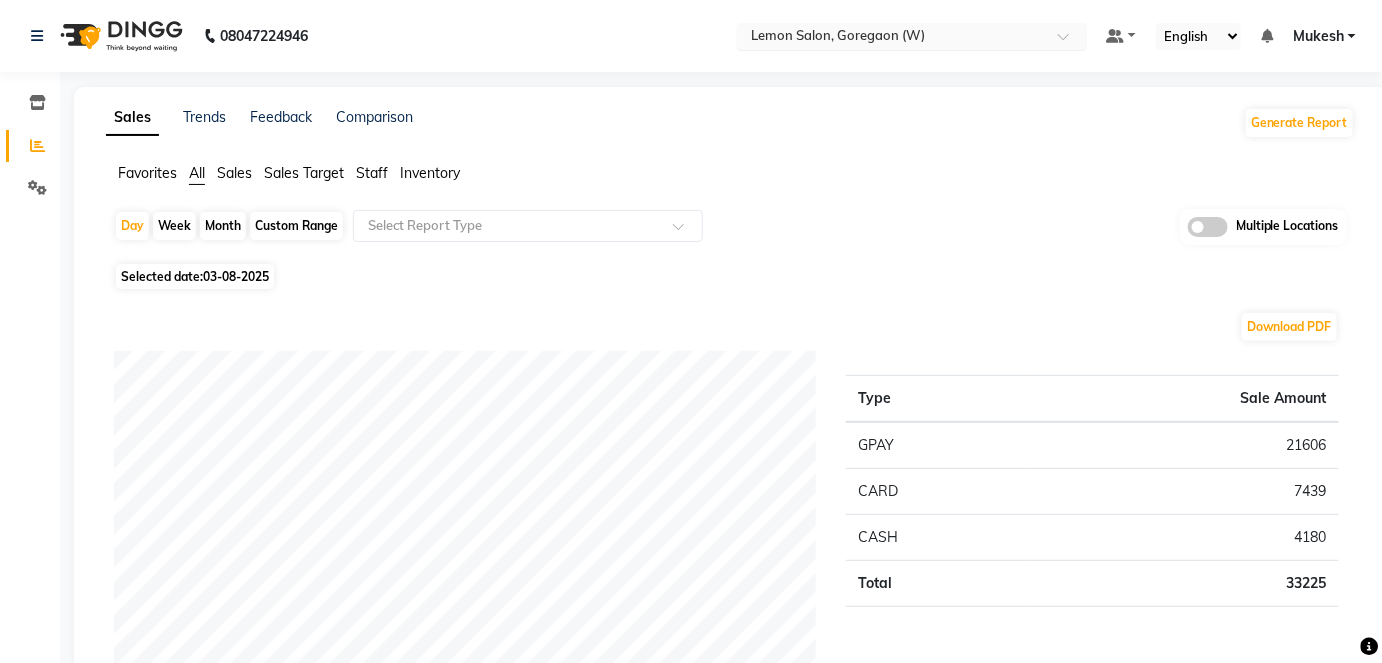 click at bounding box center (1070, 42) 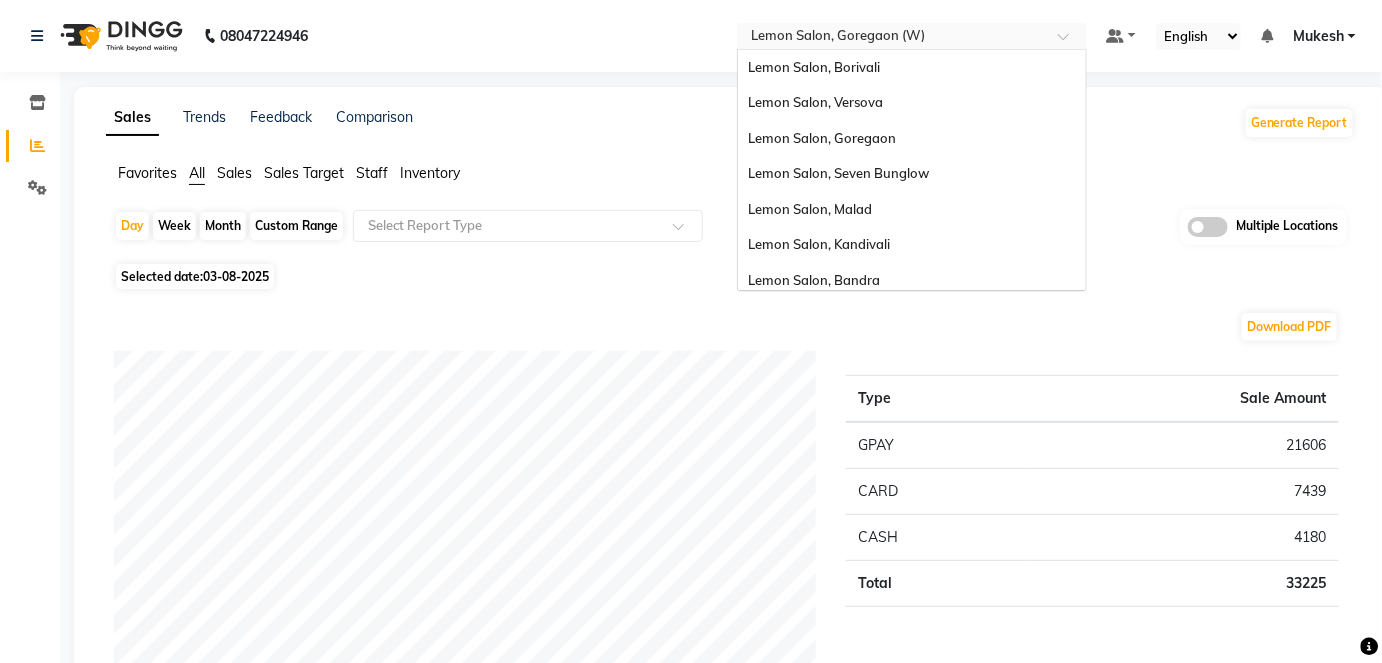 scroll, scrollTop: 186, scrollLeft: 0, axis: vertical 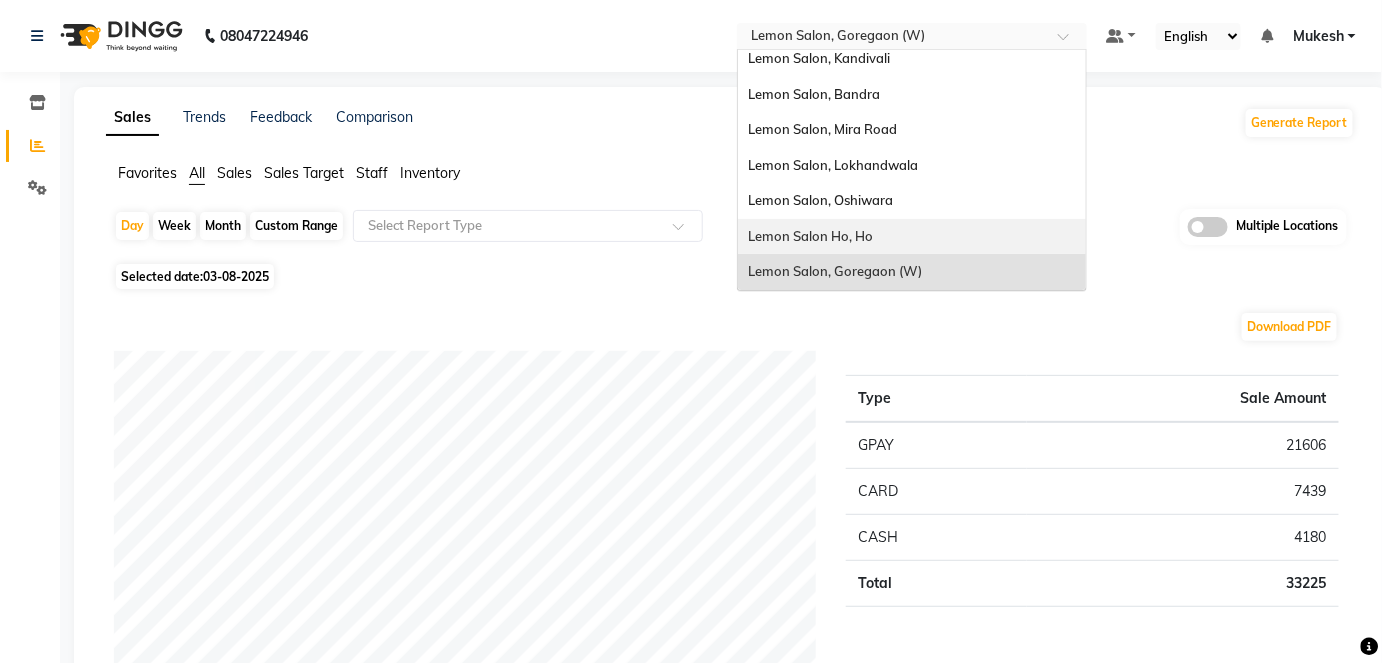 click on "Lemon Salon Ho, Ho" at bounding box center (912, 237) 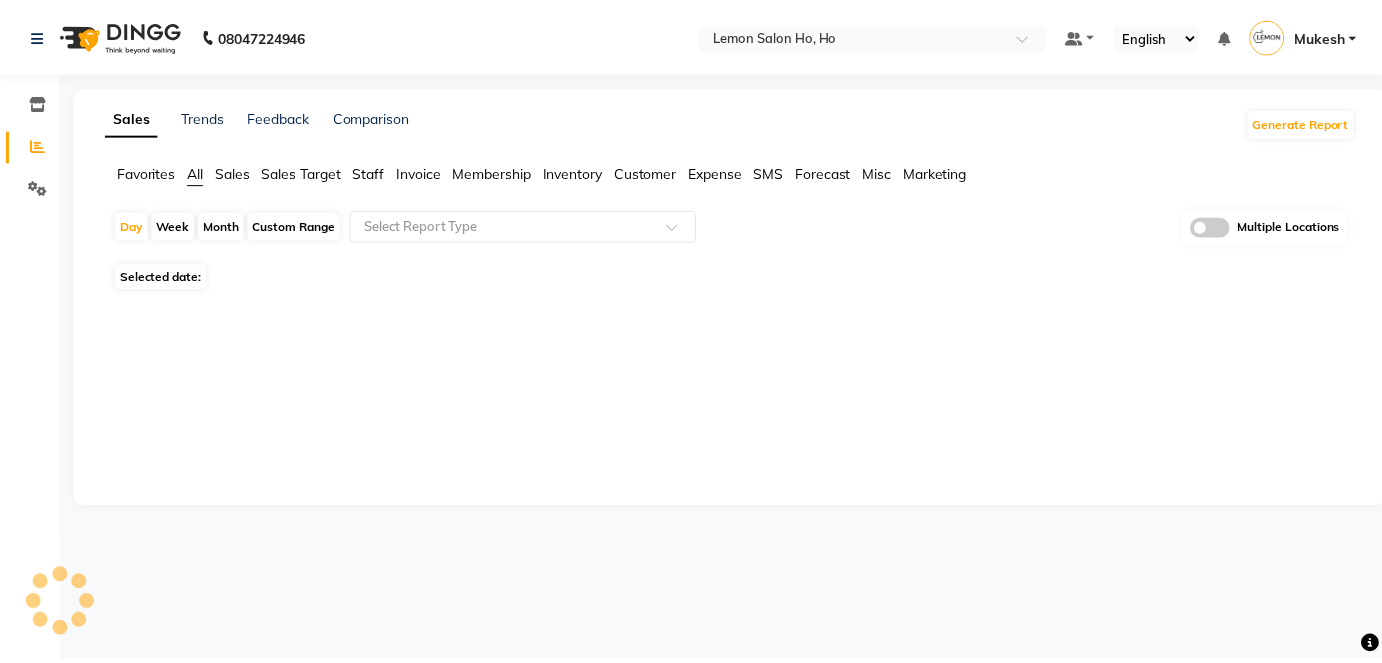 scroll, scrollTop: 0, scrollLeft: 0, axis: both 